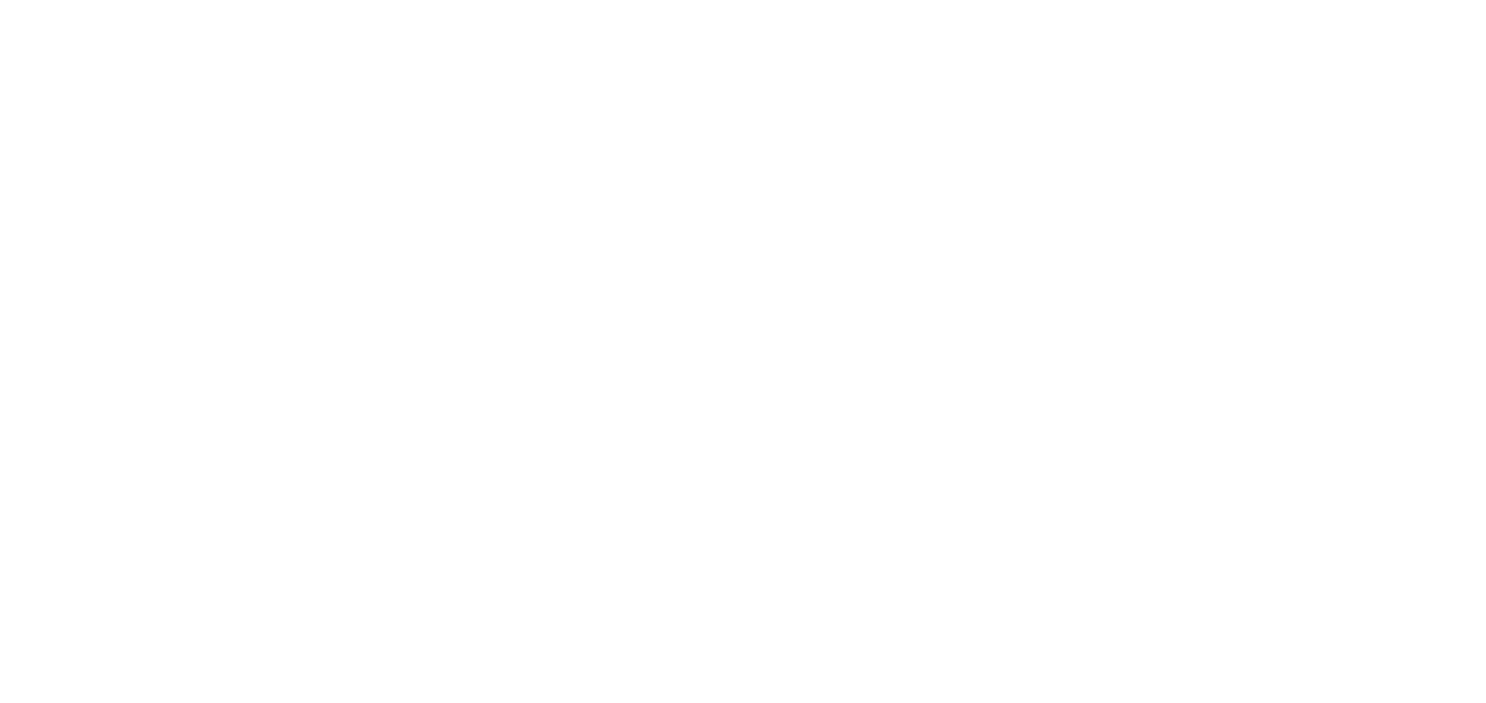 scroll, scrollTop: 0, scrollLeft: 0, axis: both 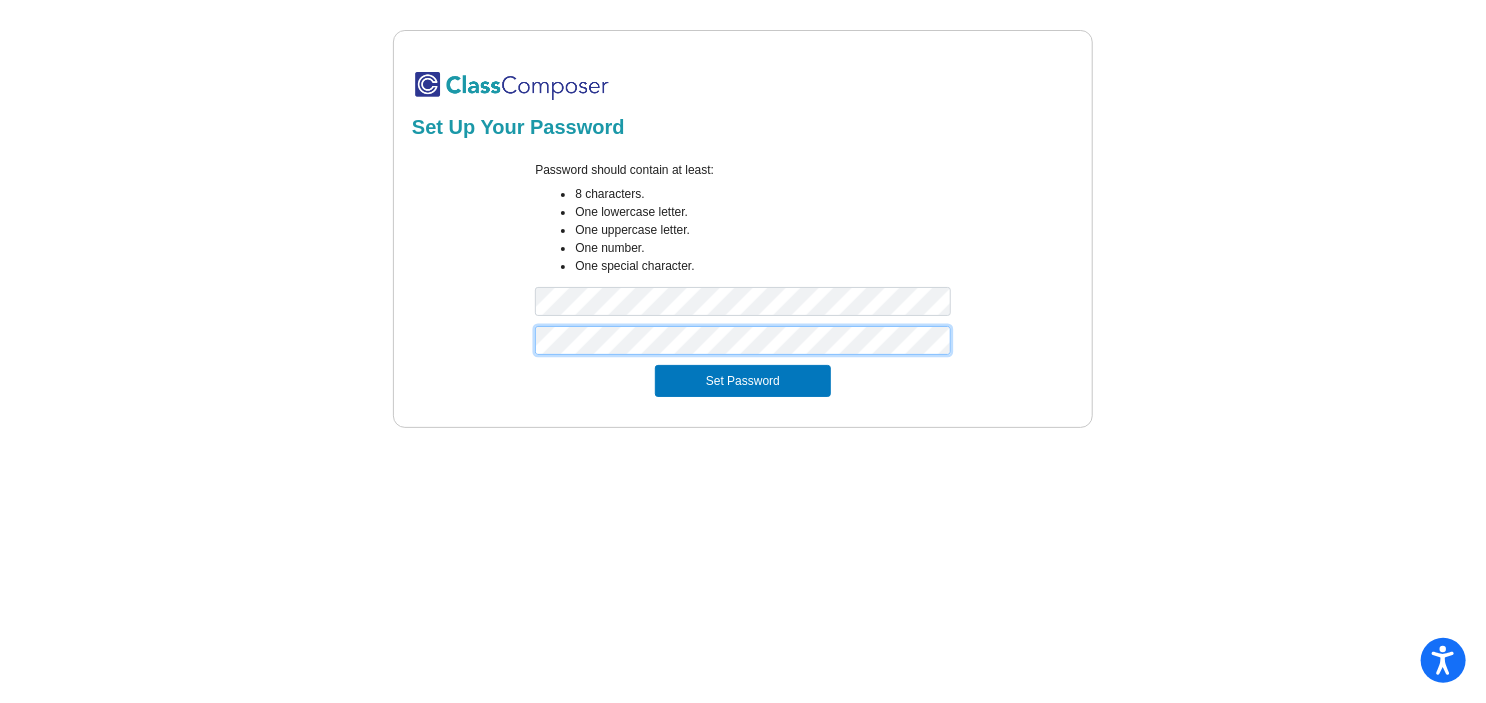 click on "Set Password" at bounding box center [743, 381] 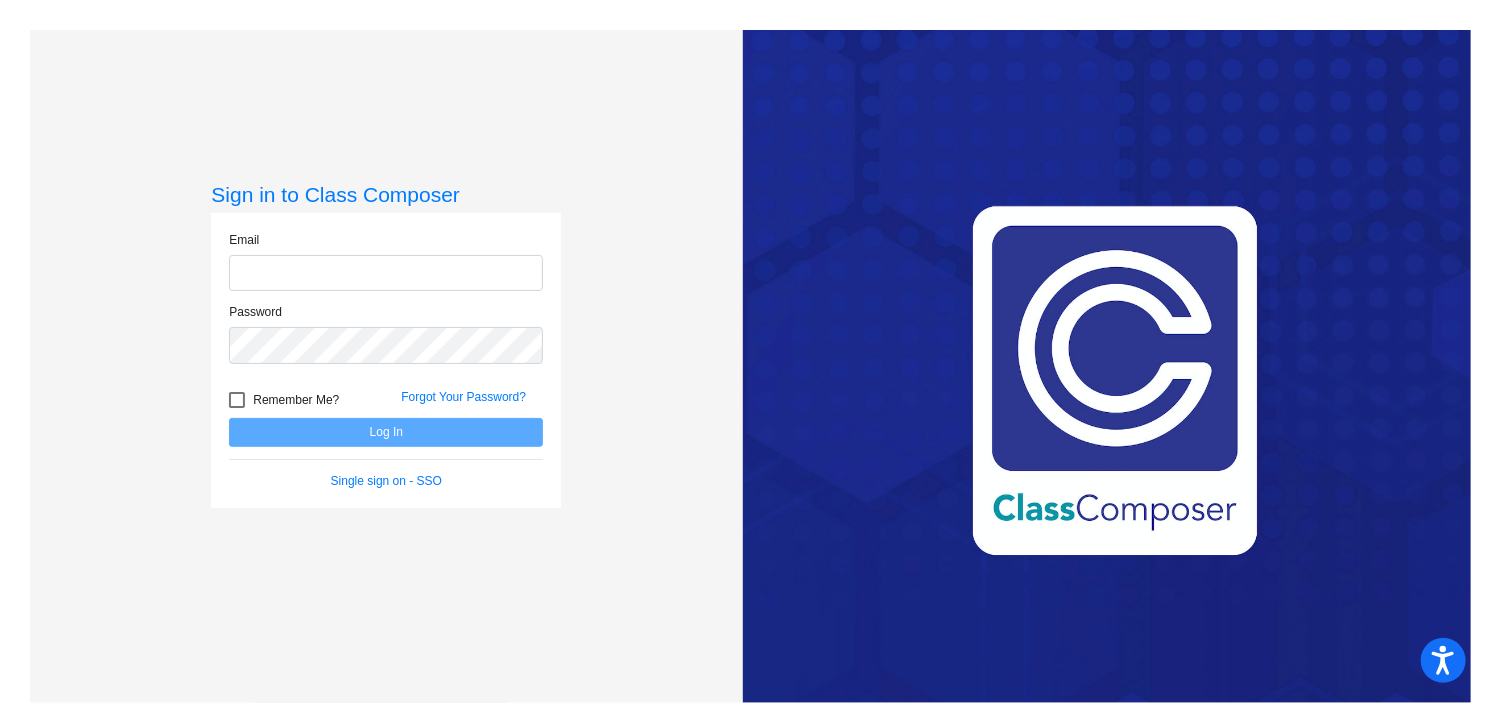 click 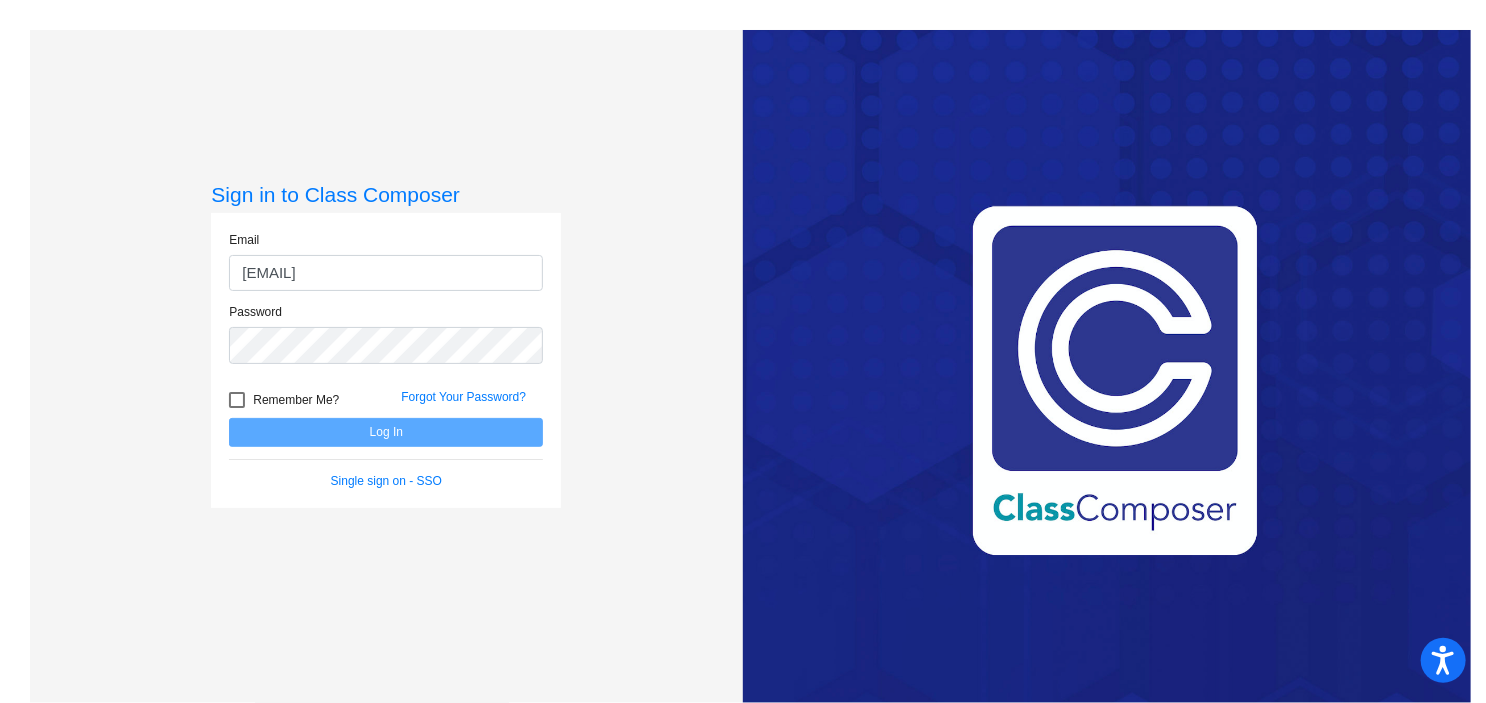 type on "[EMAIL]" 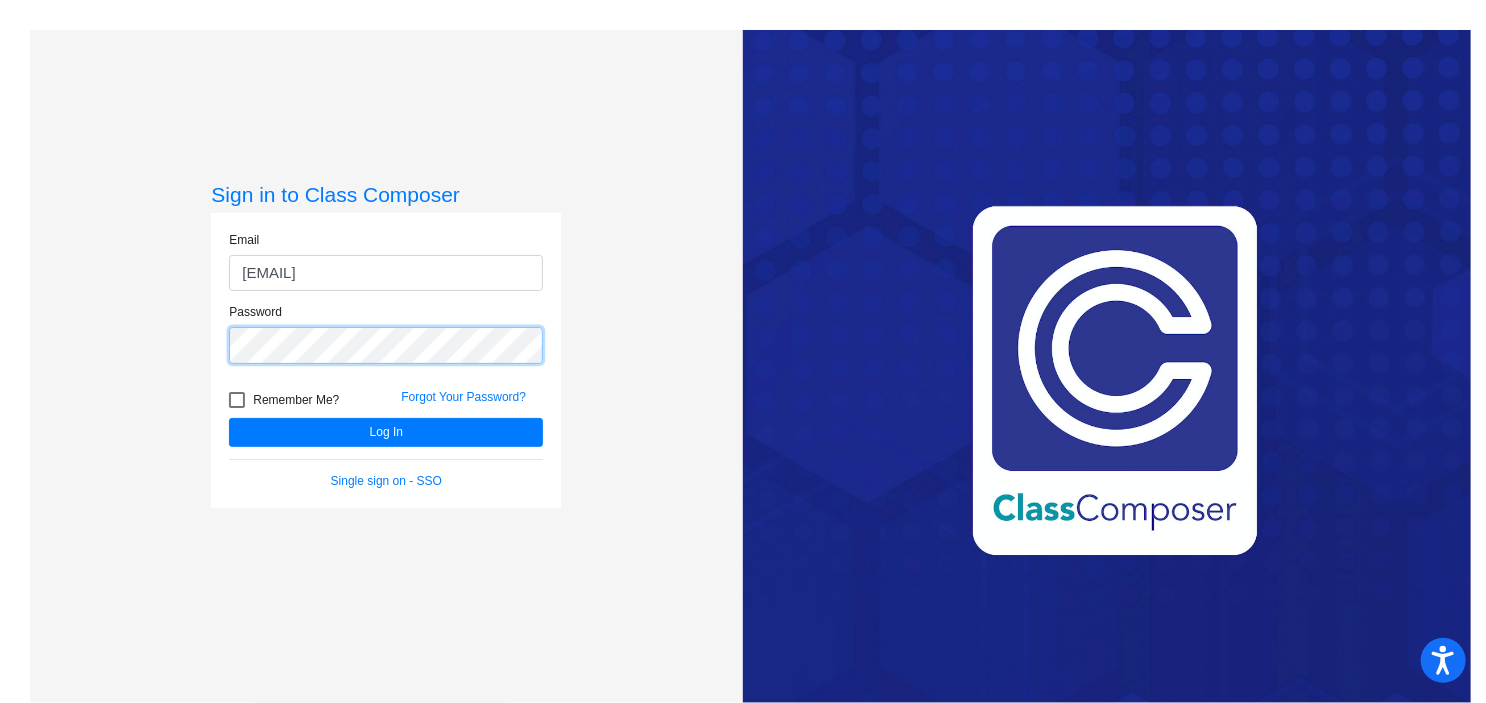 click on "Log In" 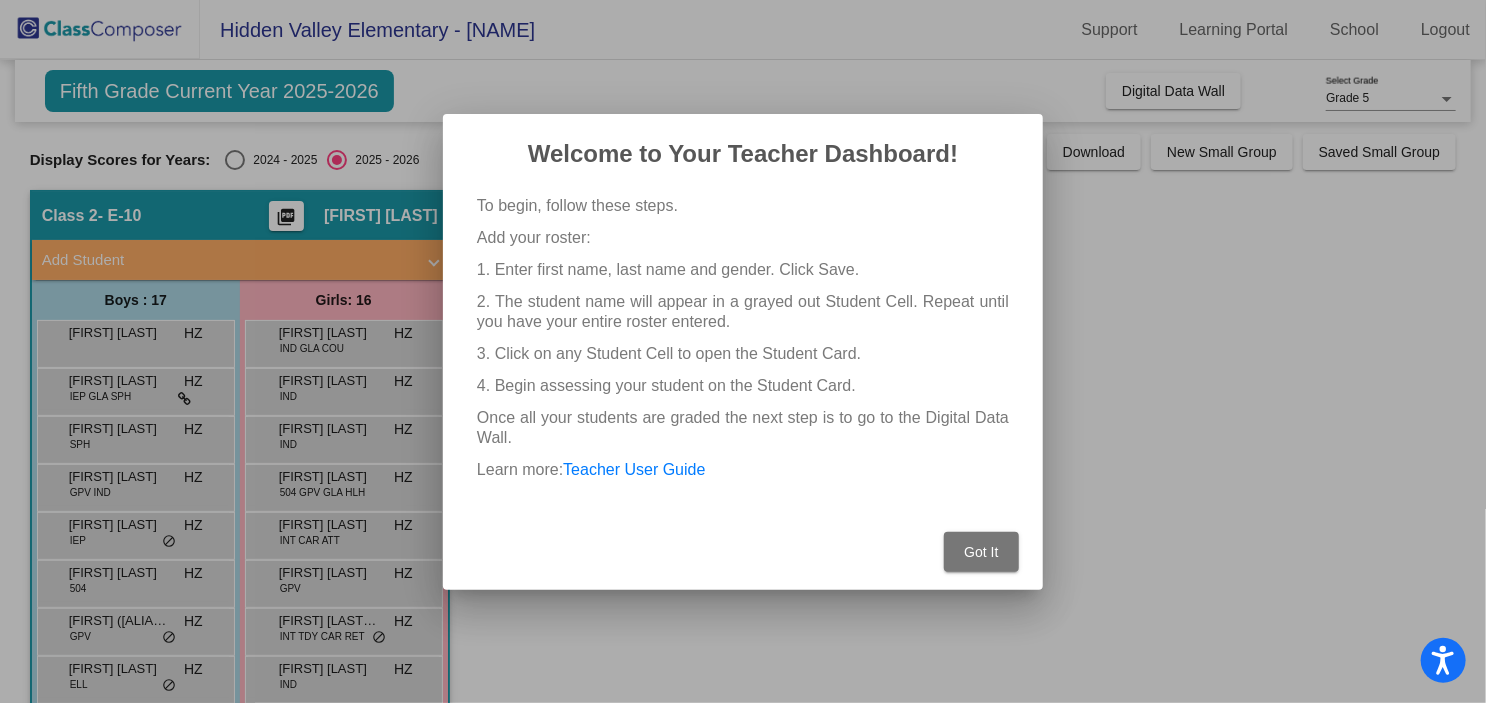 click on "Got It" at bounding box center [981, 552] 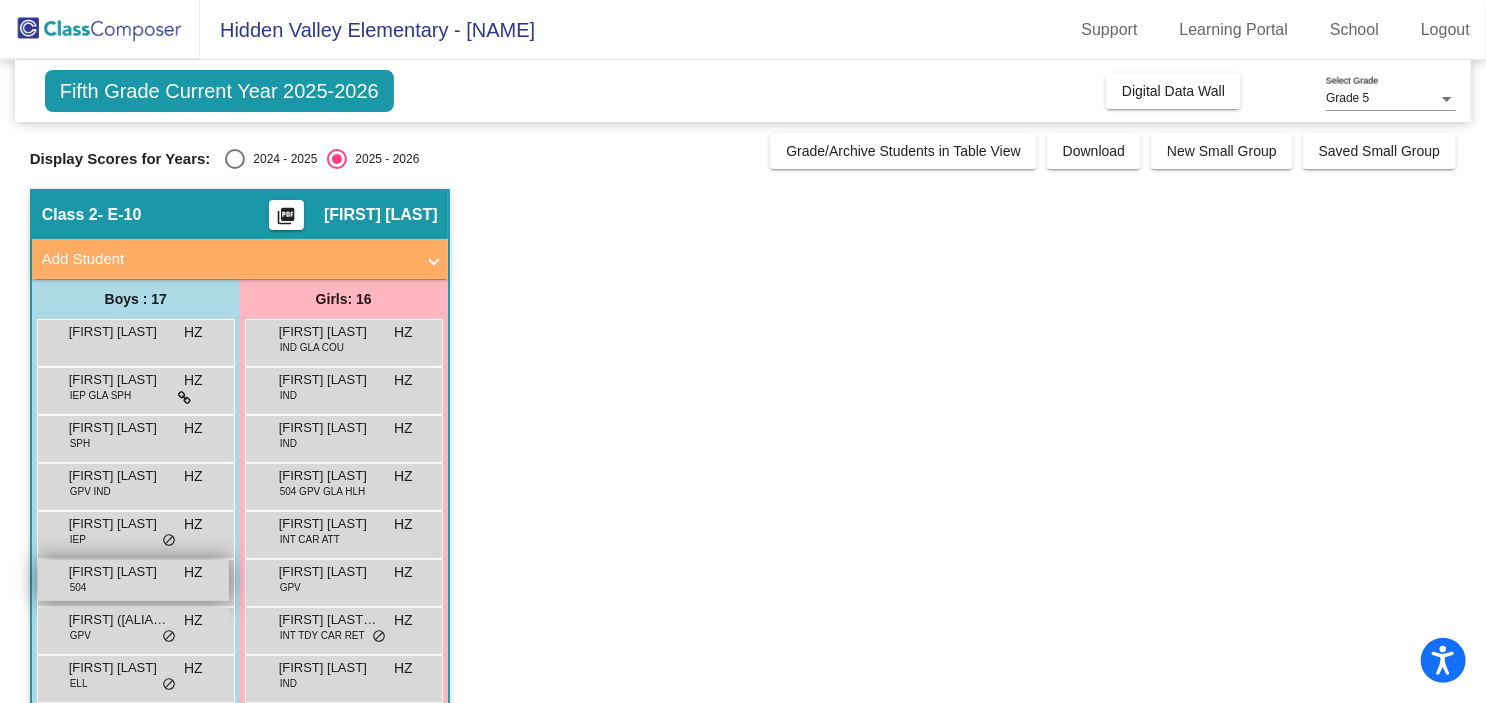 scroll, scrollTop: 0, scrollLeft: 0, axis: both 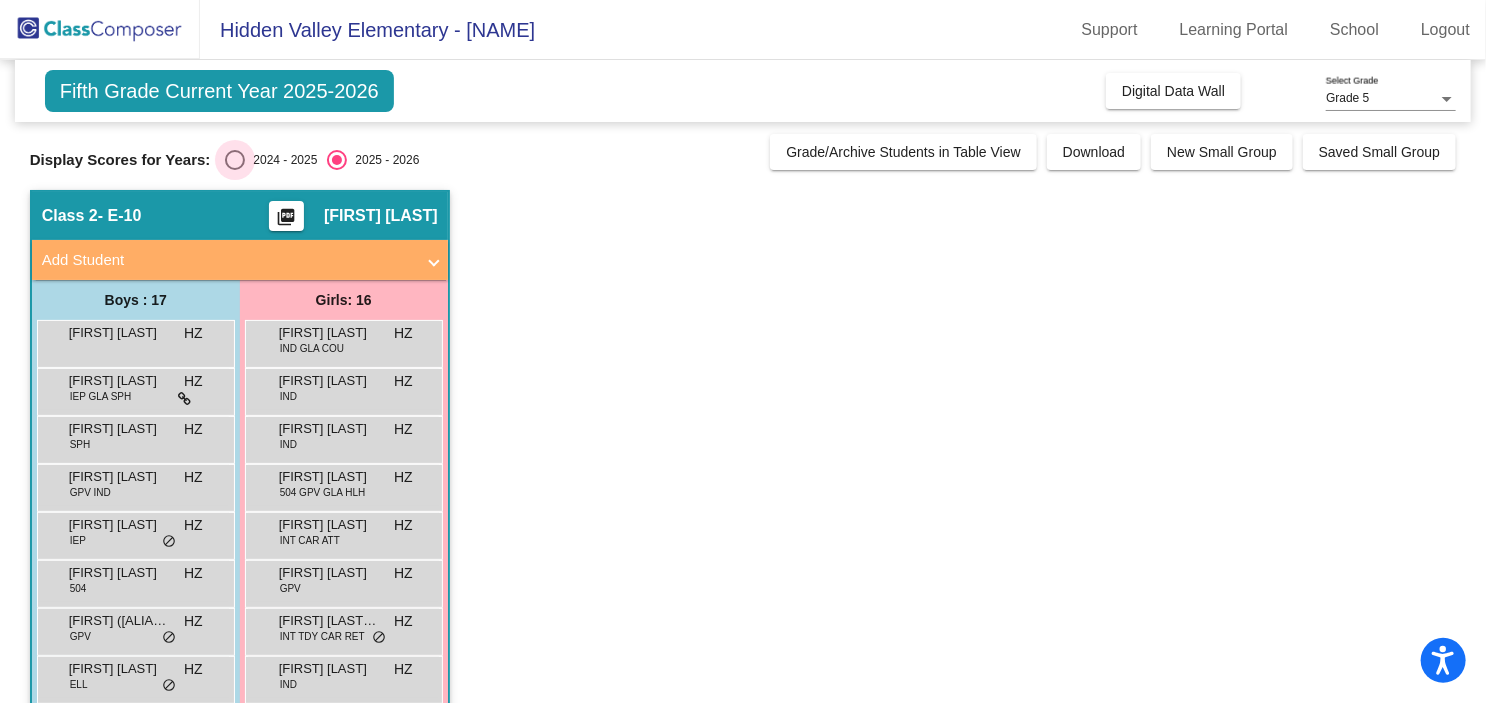 click on "2024 - 2025" at bounding box center (281, 160) 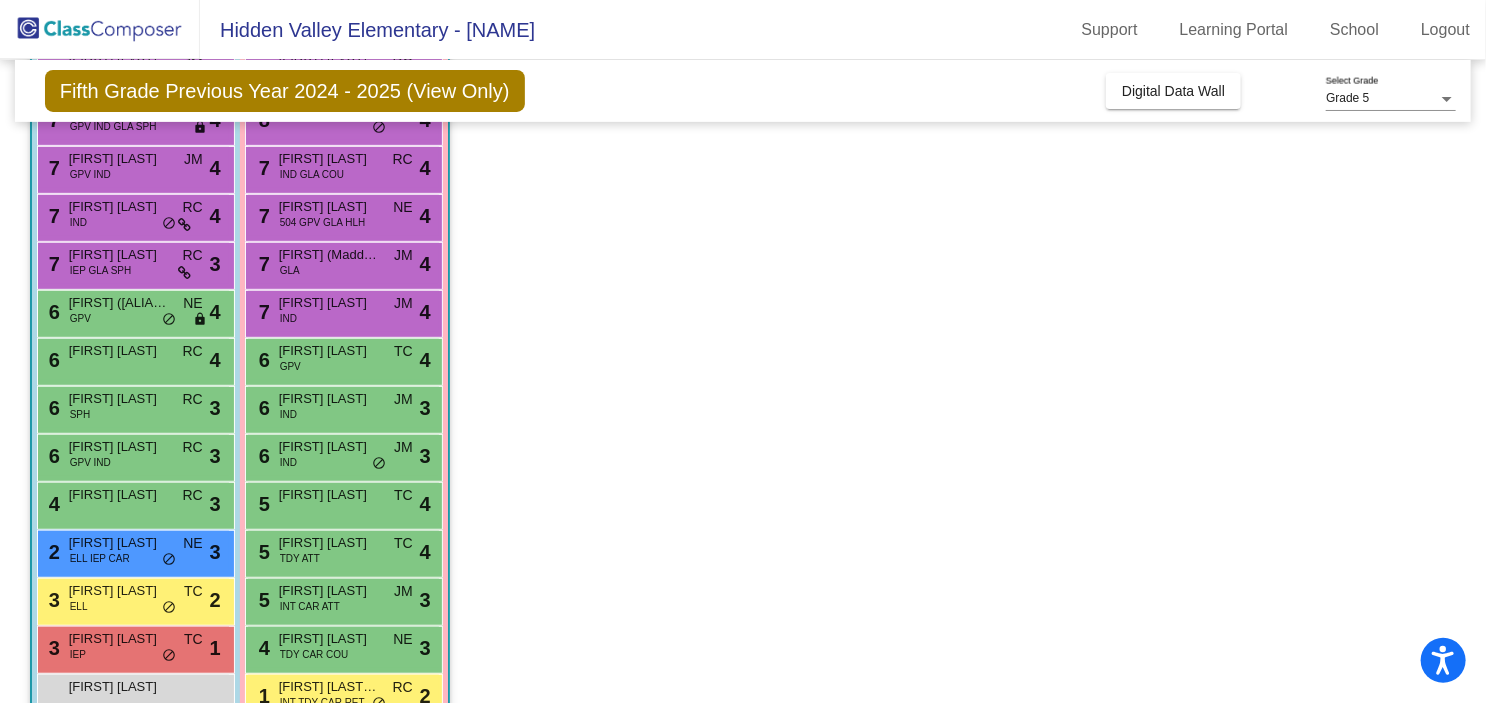 scroll, scrollTop: 400, scrollLeft: 0, axis: vertical 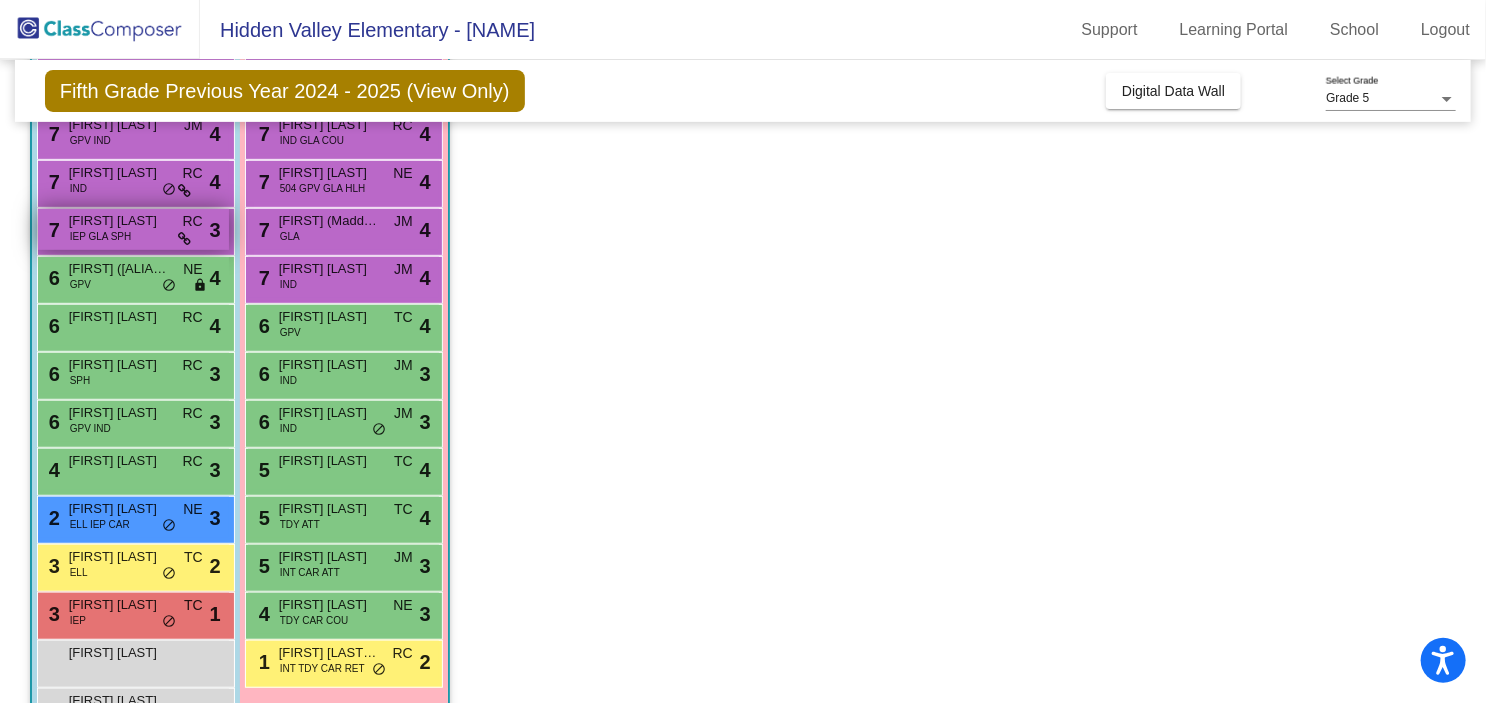 click at bounding box center [184, 239] 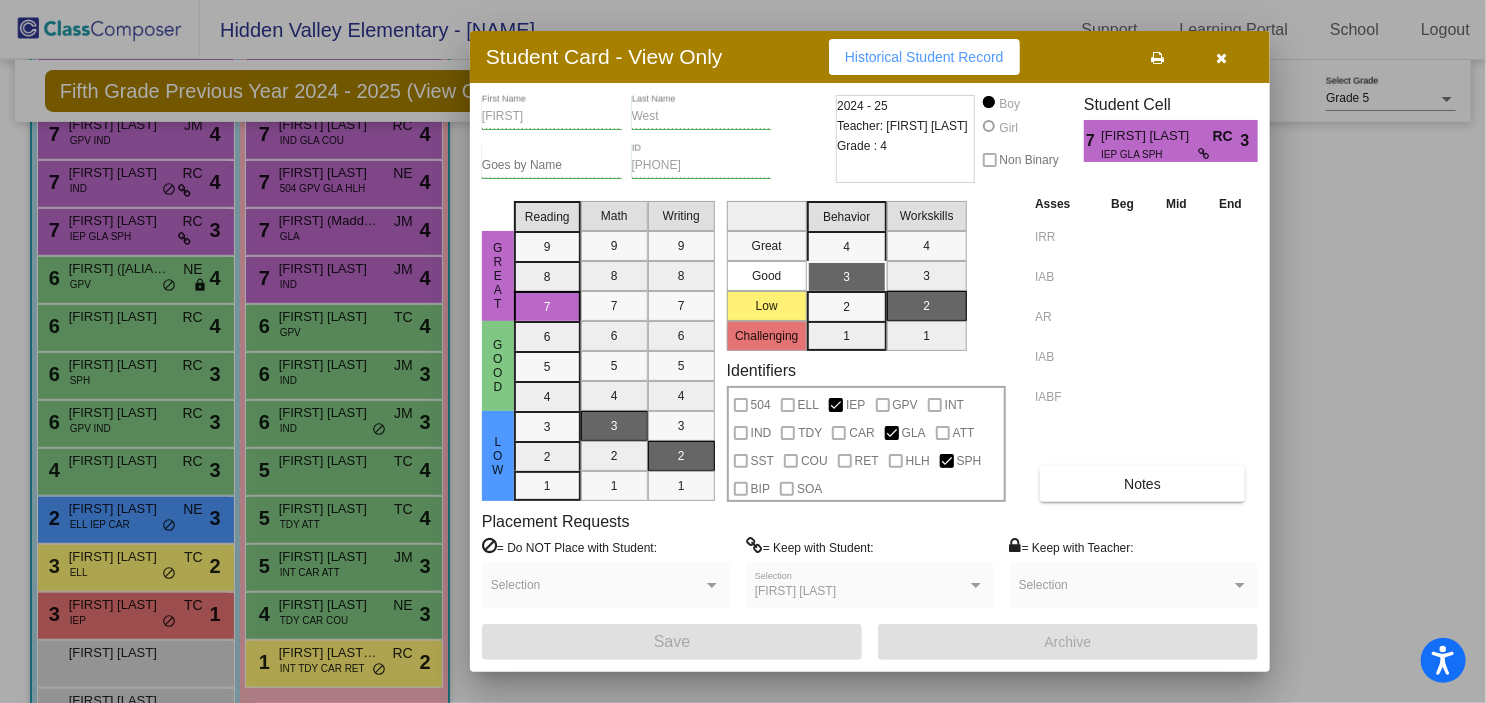 click at bounding box center (1222, 58) 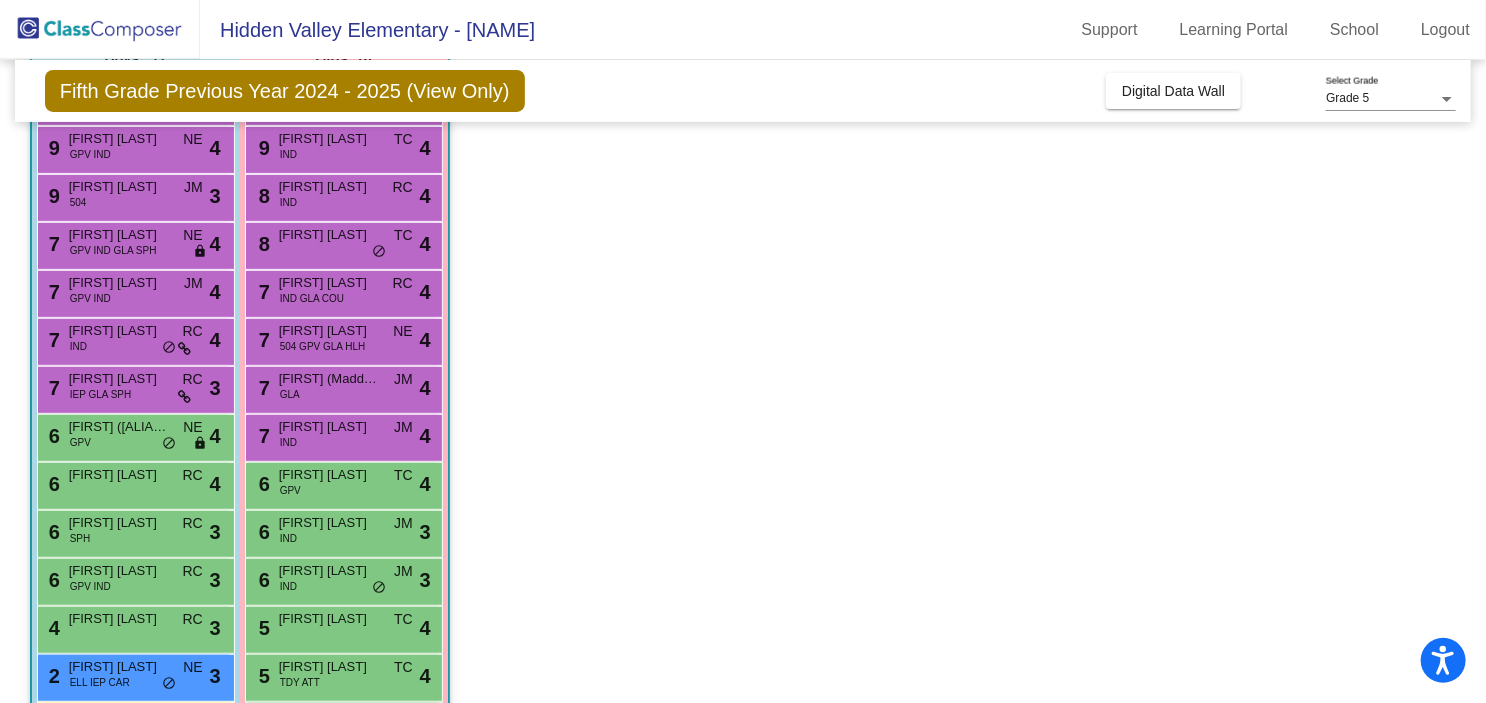 scroll, scrollTop: 0, scrollLeft: 0, axis: both 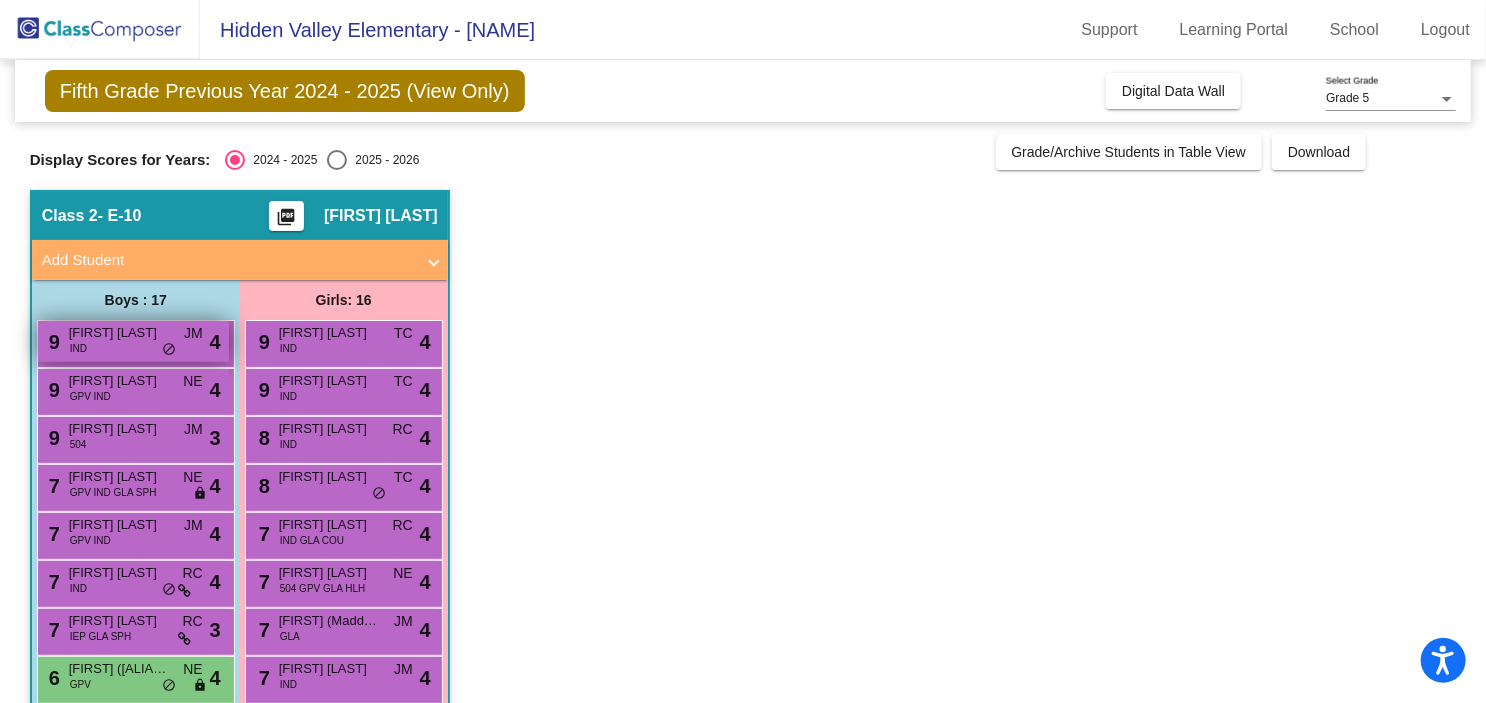 click on "do_not_disturb_alt" at bounding box center [169, 350] 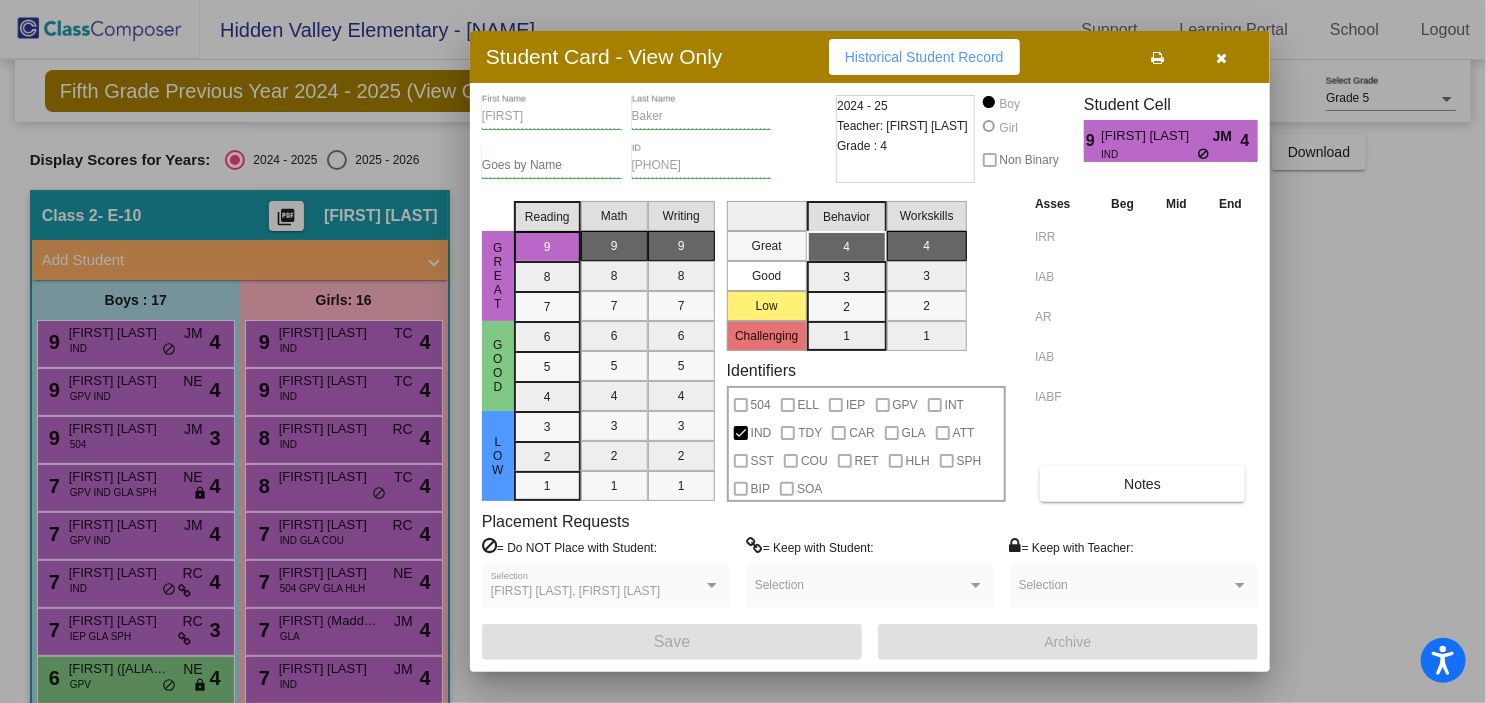 click at bounding box center (743, 351) 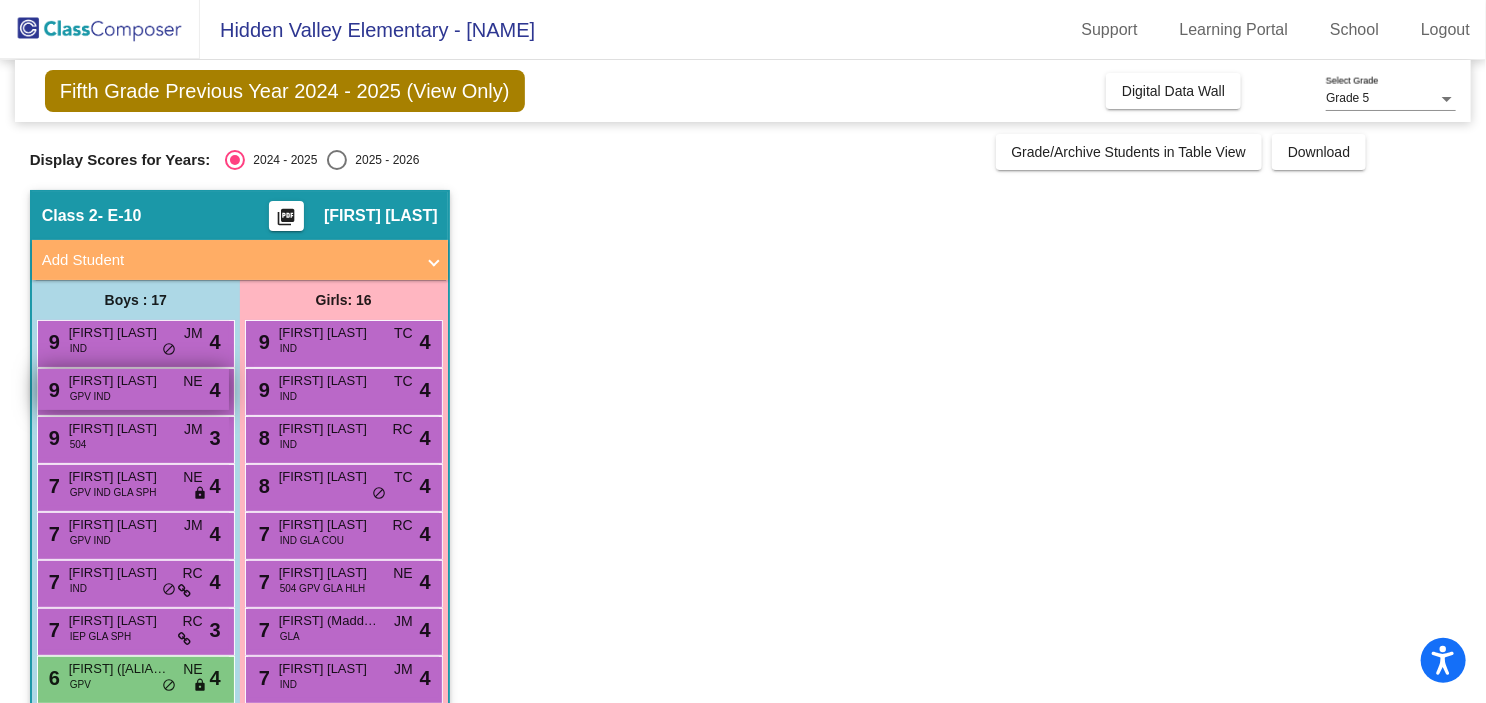 click on "[NUMBER] [FIRST] GPV IND NE lock do_not_disturb_alt 4" at bounding box center (133, 389) 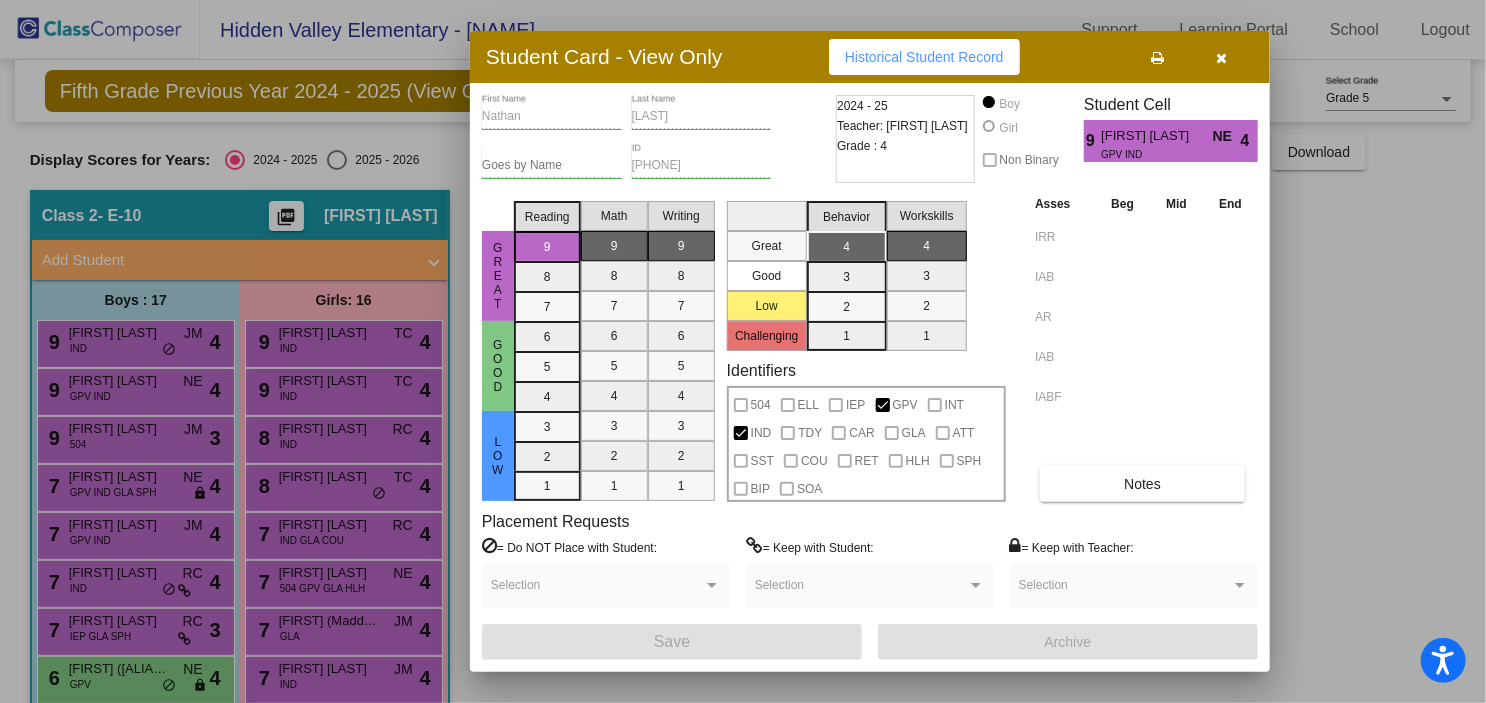 click at bounding box center (743, 351) 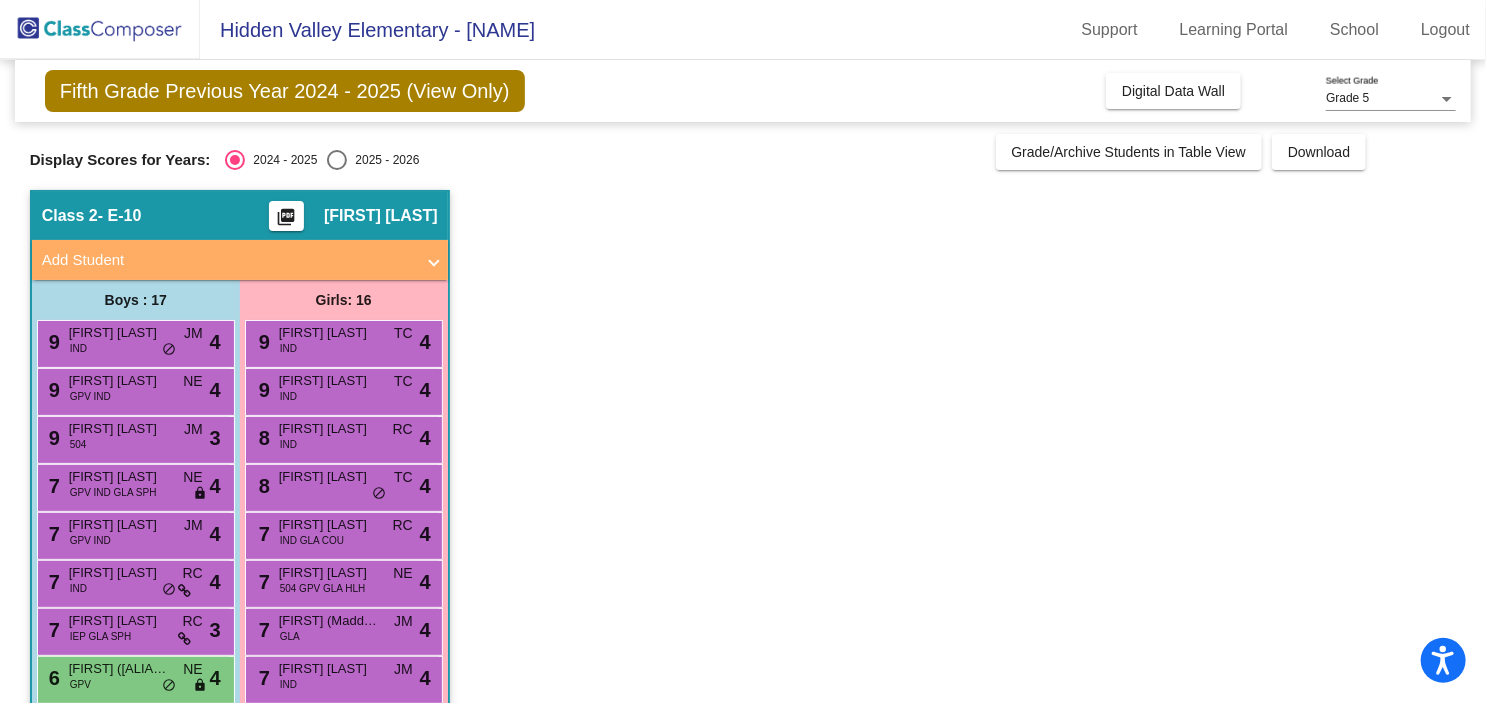 click on "[FIRST] [LAST]" at bounding box center [119, 429] 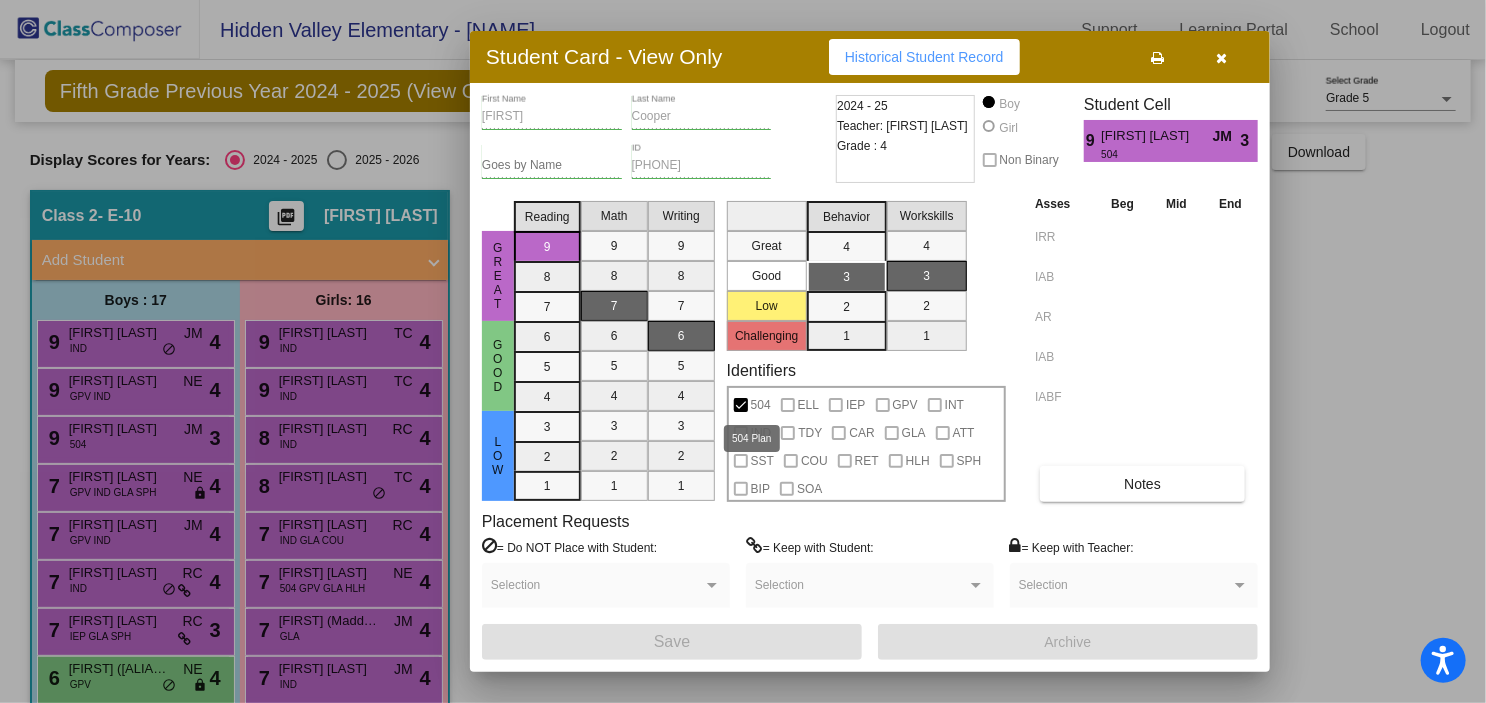 click at bounding box center [741, 405] 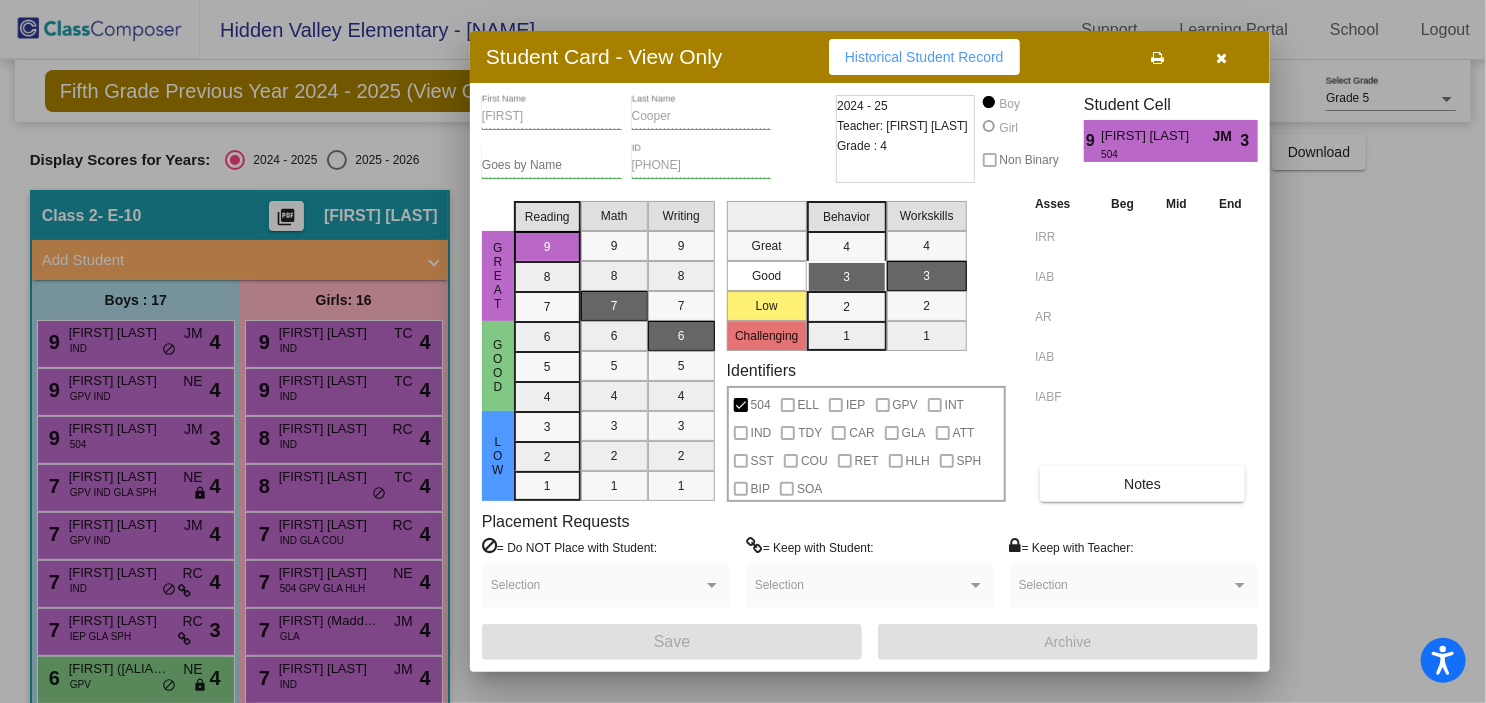 click at bounding box center [743, 351] 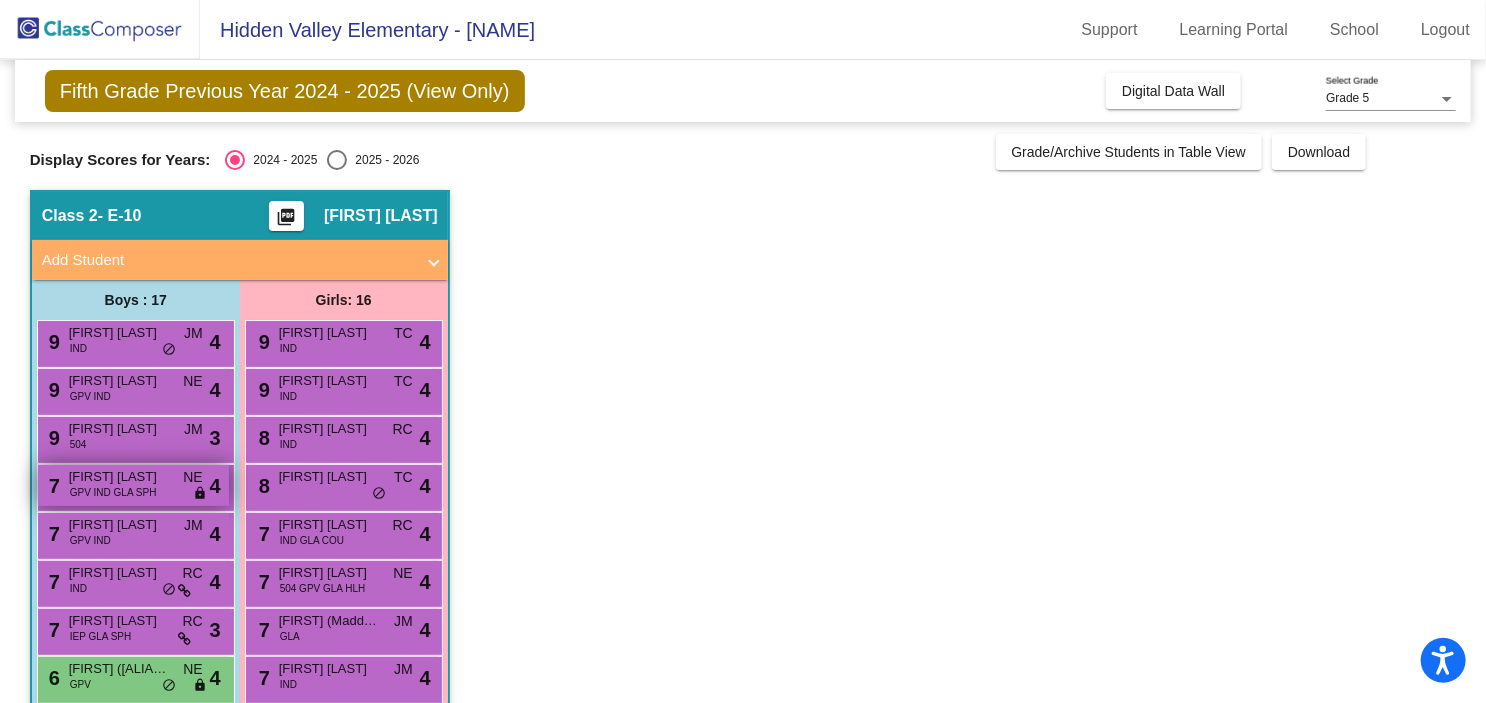 click on "[FIRST] [LAST]" at bounding box center [119, 477] 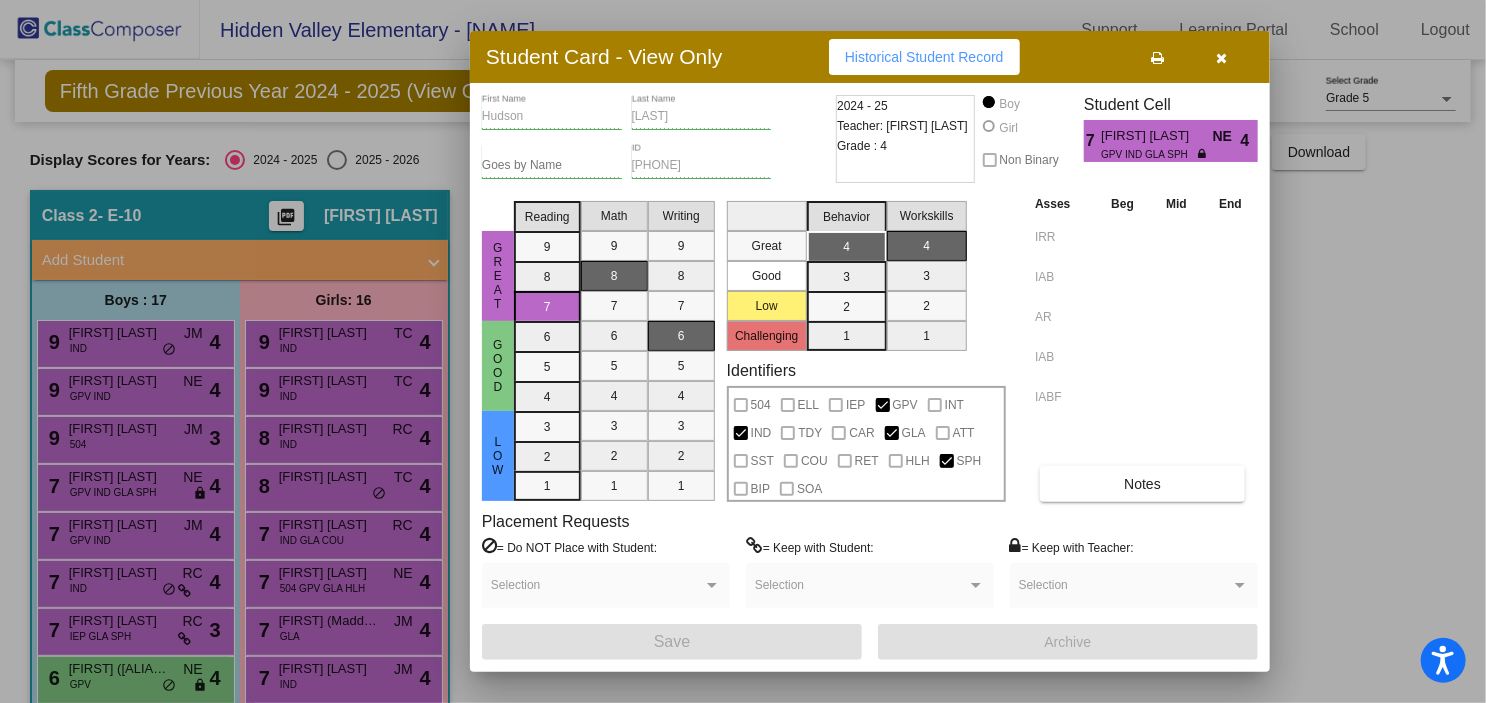 click at bounding box center [743, 351] 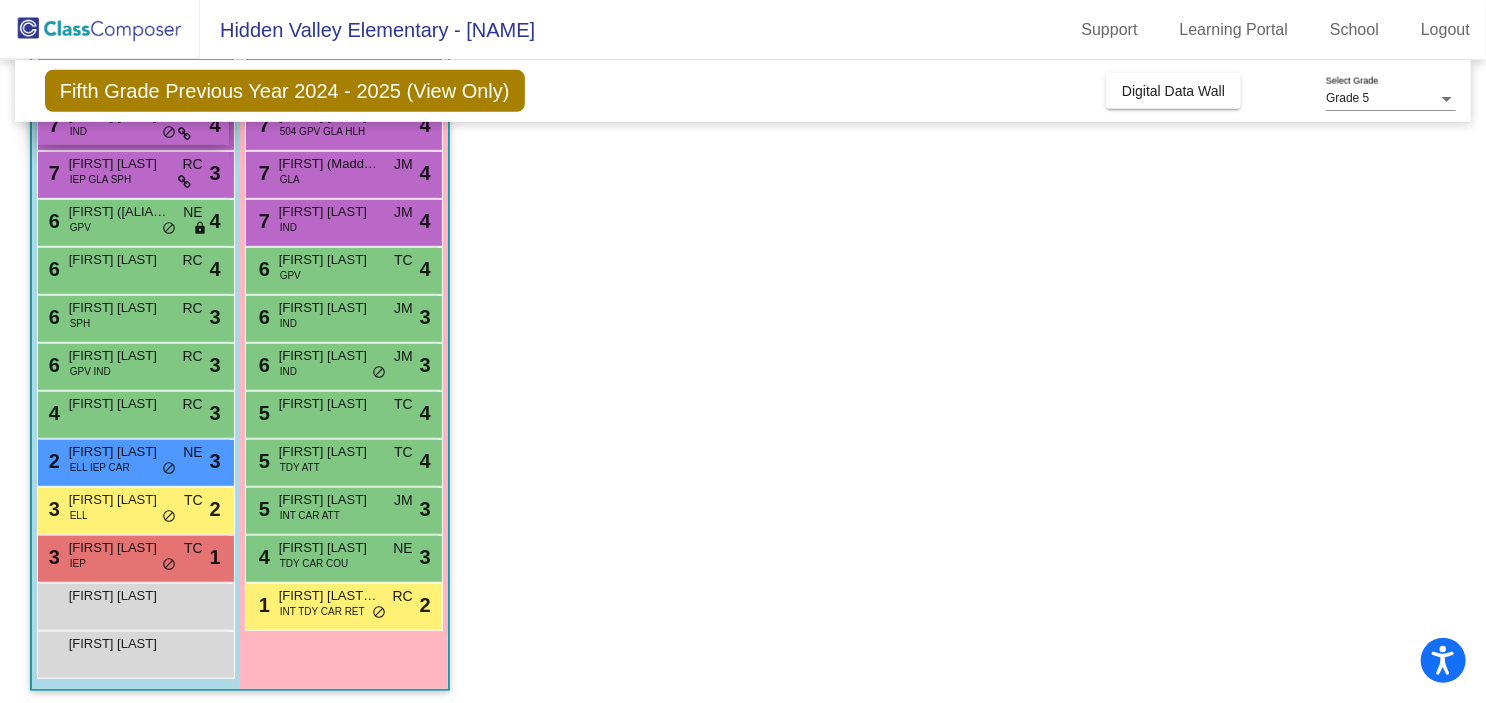 scroll, scrollTop: 464, scrollLeft: 0, axis: vertical 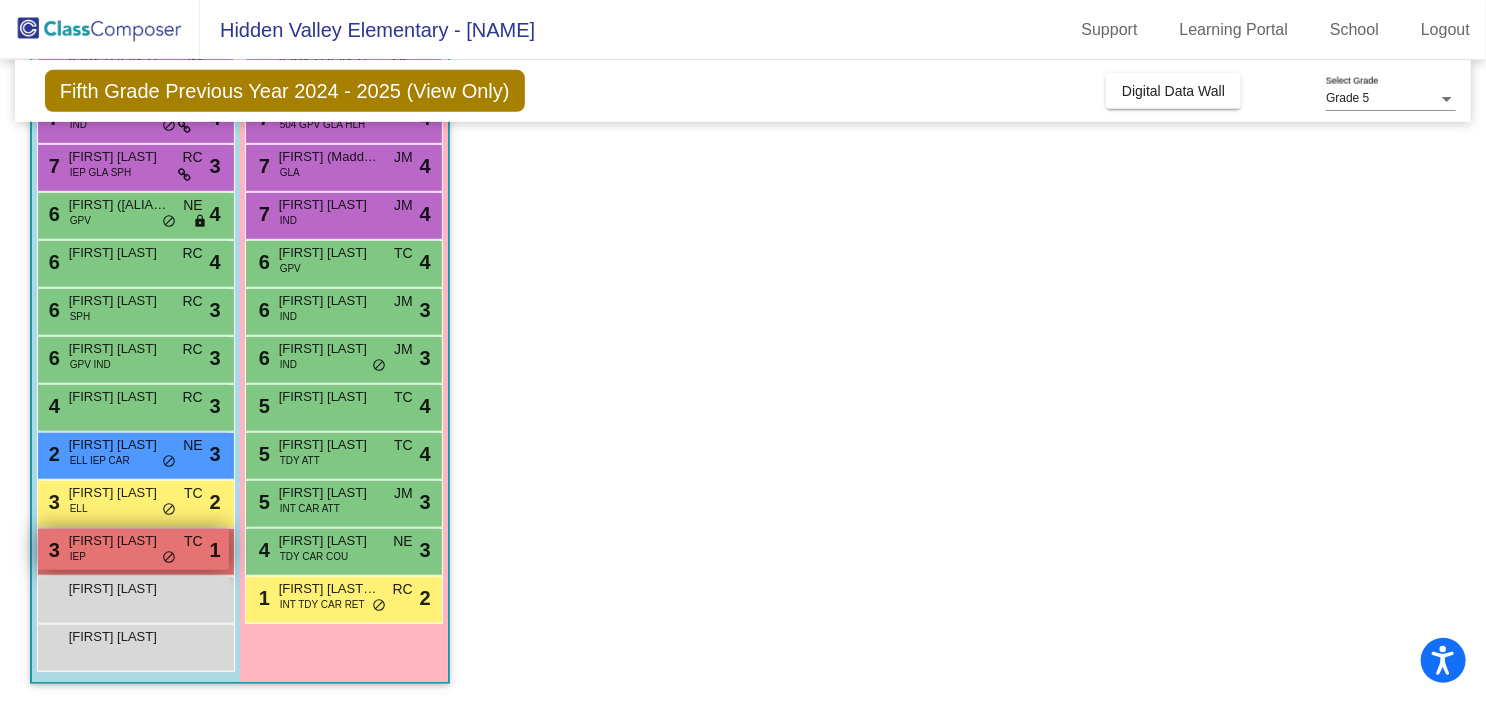 click on "[NUMBER] [FIRST] [LAST] IEP TC lock do_not_disturb_alt 1" at bounding box center [133, 549] 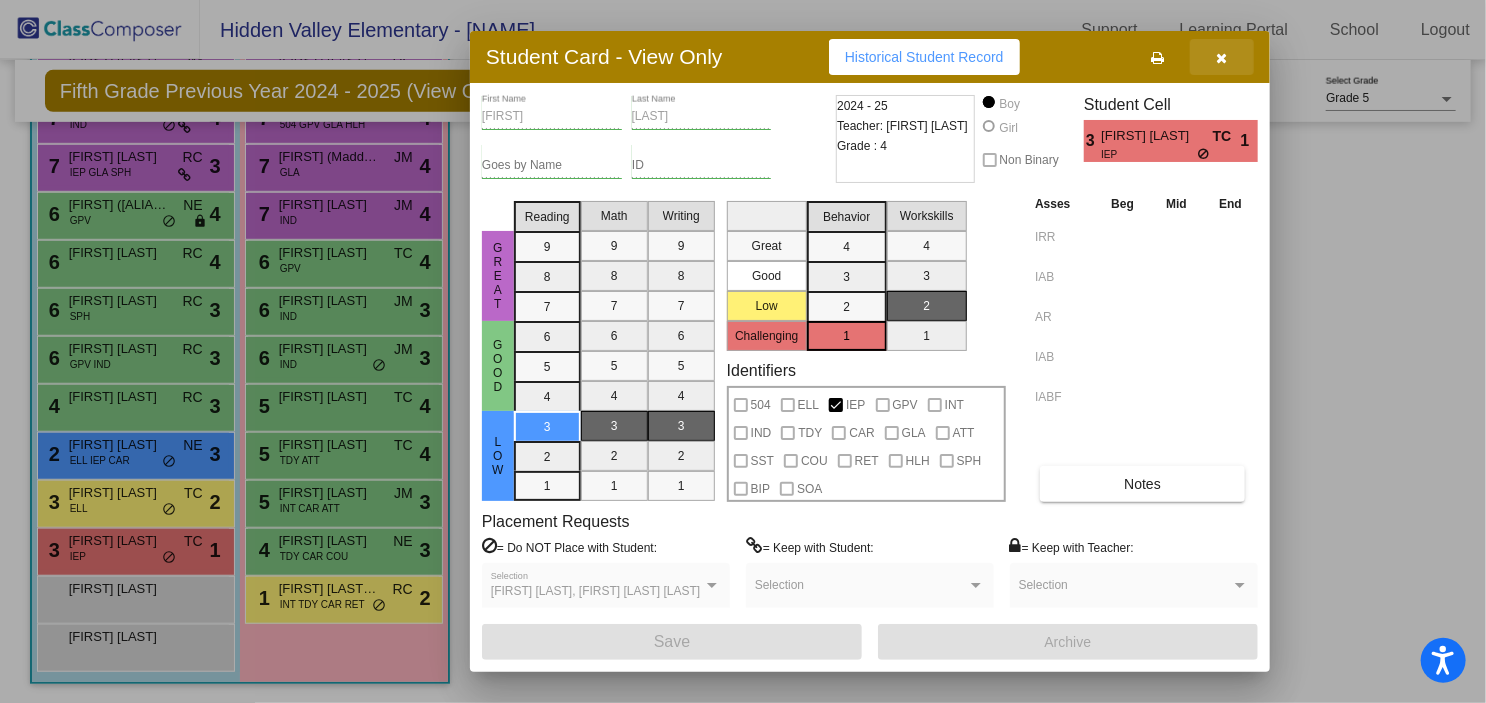 click at bounding box center (1222, 57) 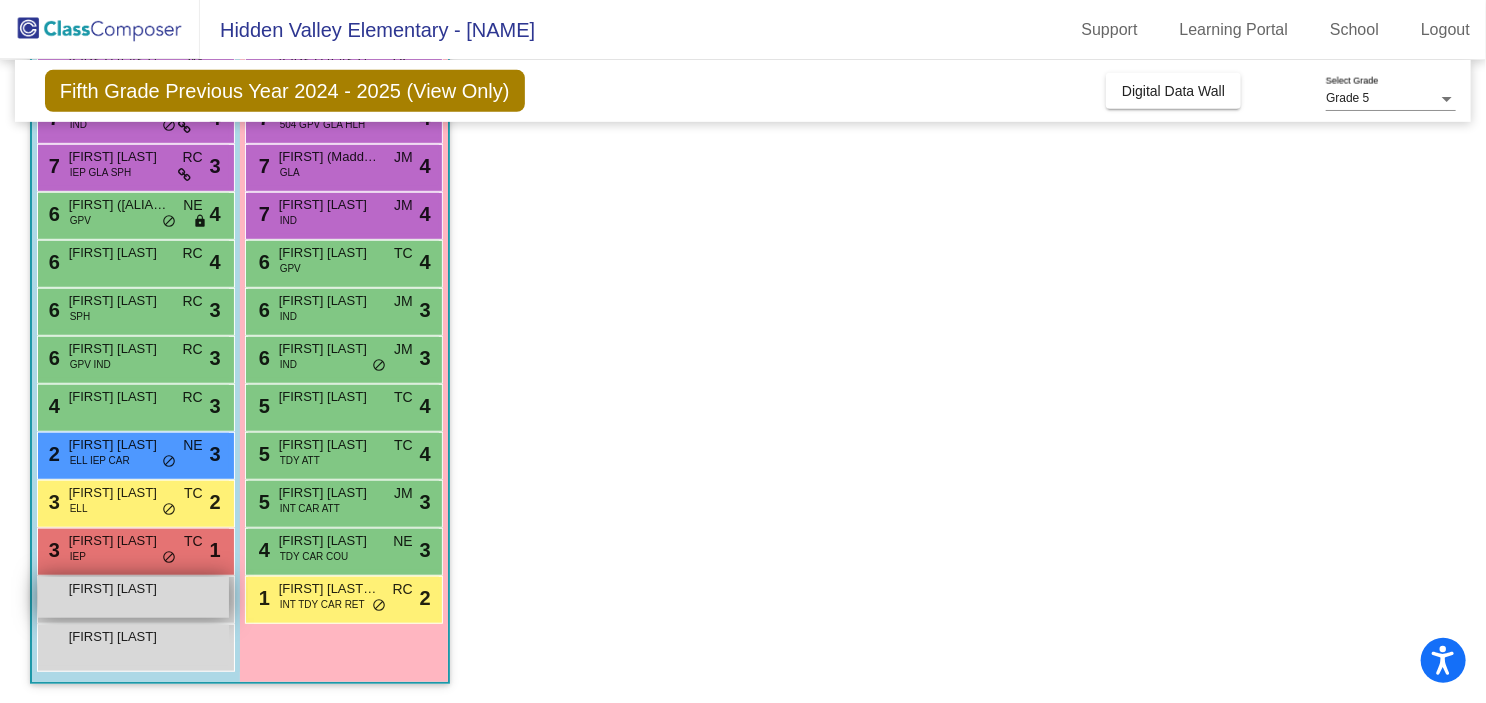 click on "[FIRST] [LAST] lock do_not_disturb_alt" at bounding box center (133, 597) 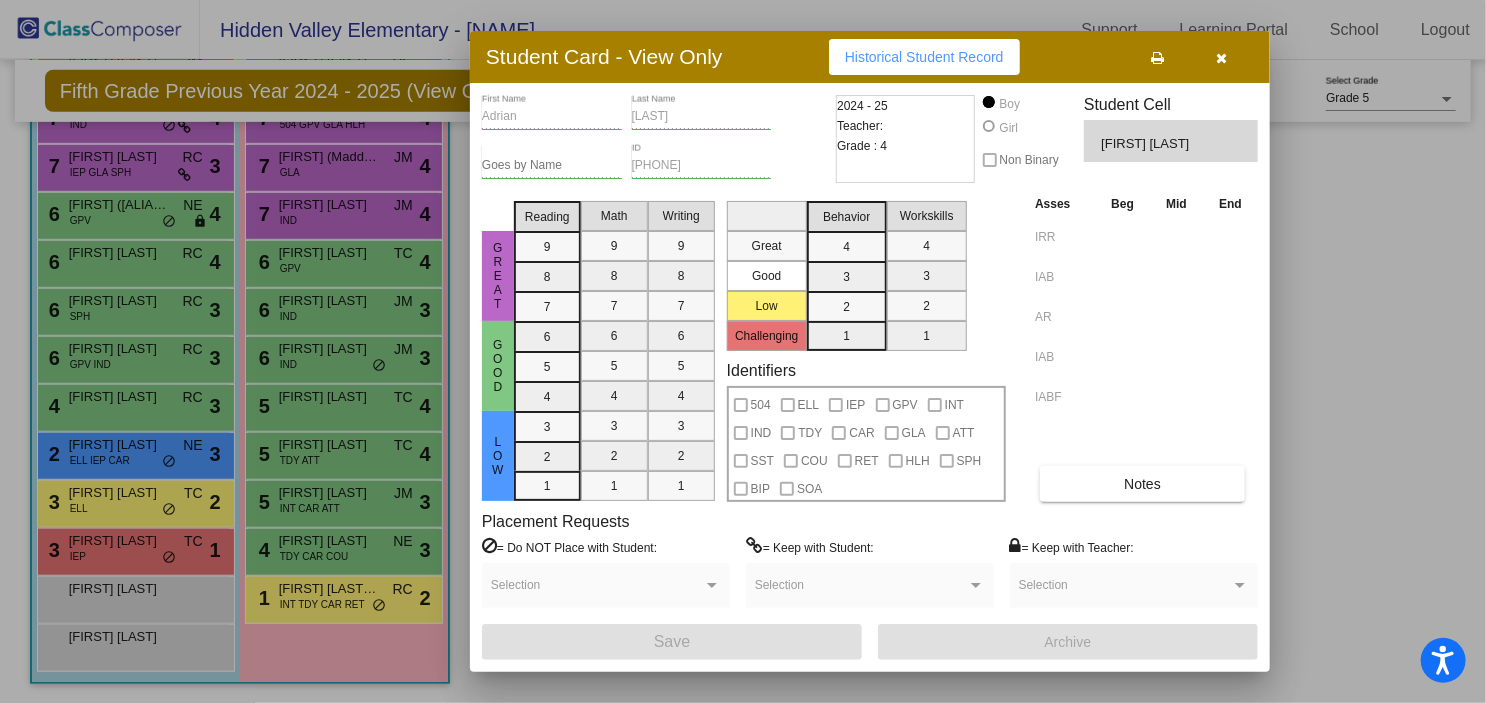 click at bounding box center (1222, 58) 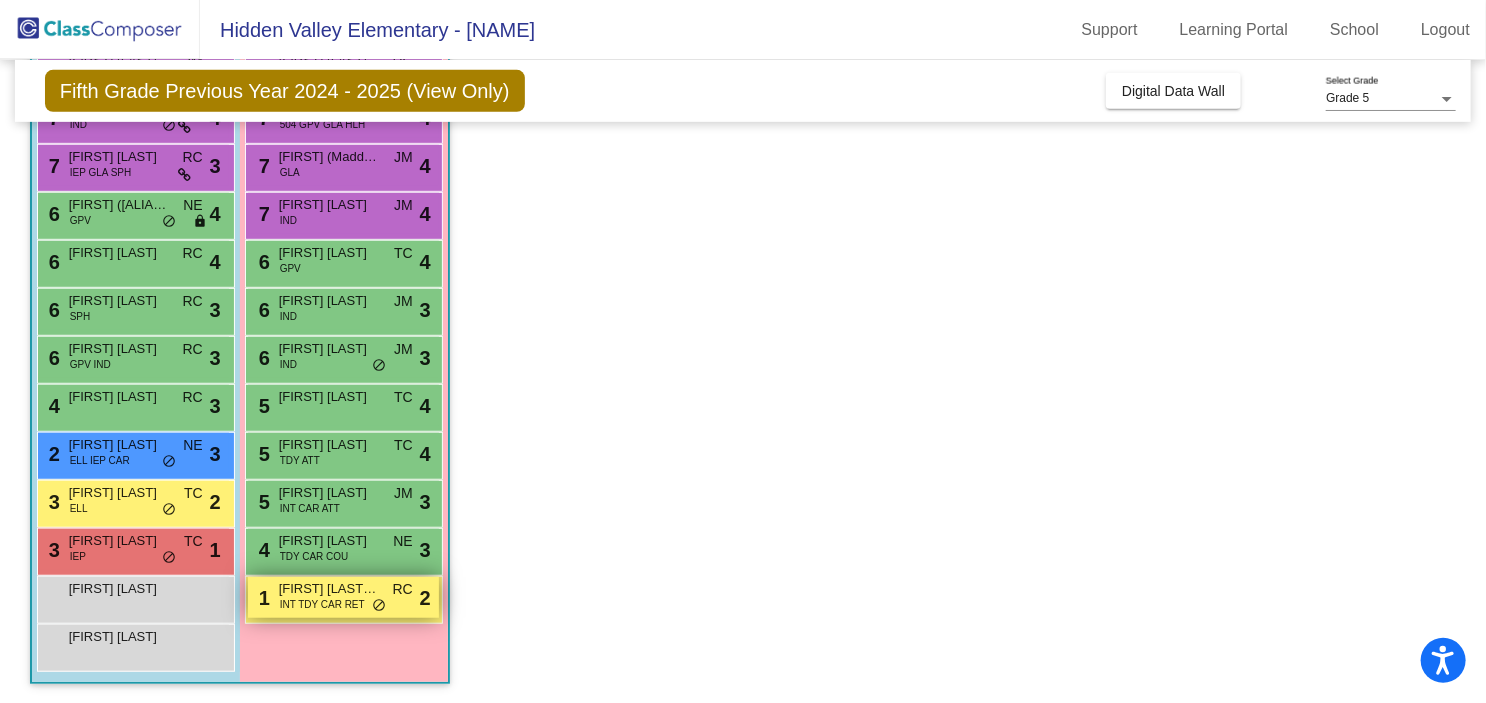 click on "INT TDY CAR RET" at bounding box center [322, 604] 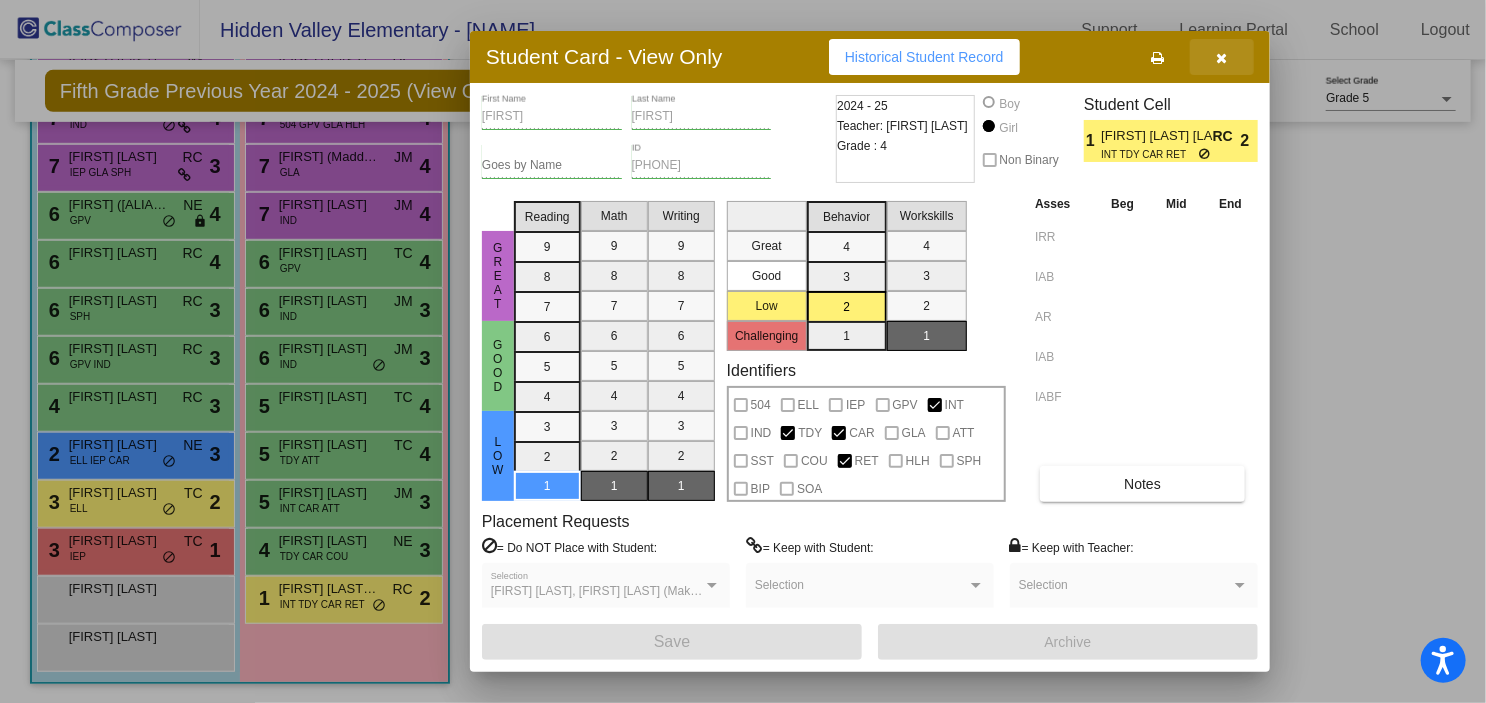 click at bounding box center (1222, 57) 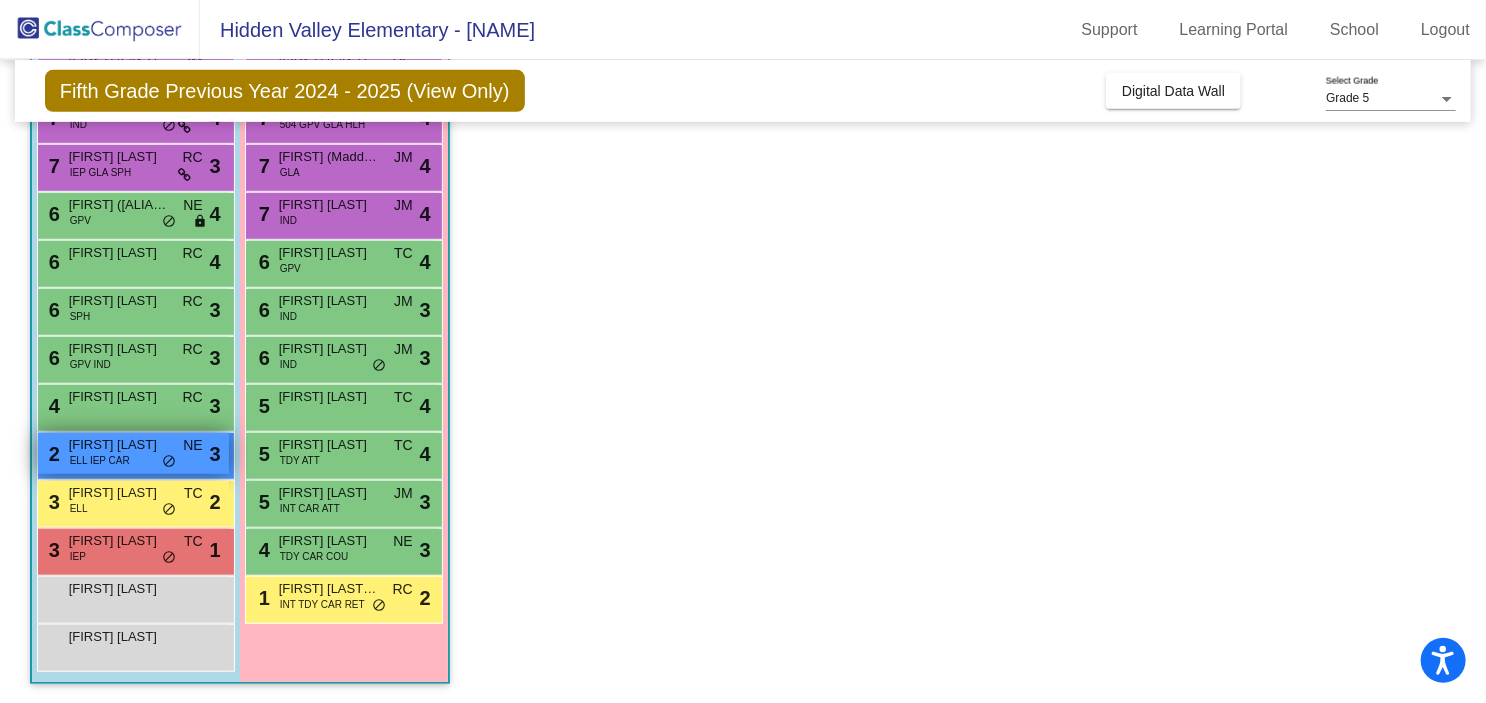 click on "ELL IEP CAR" at bounding box center [100, 460] 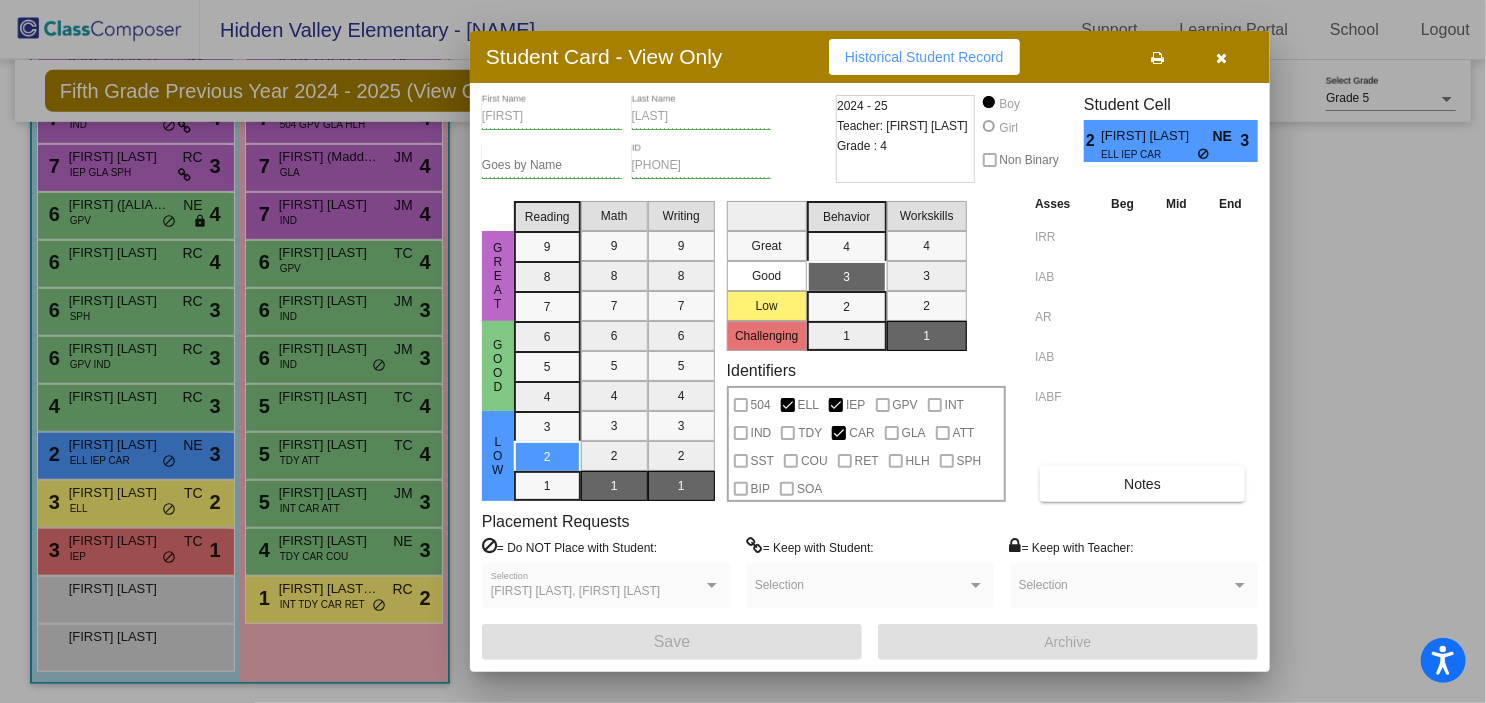 click at bounding box center [1222, 58] 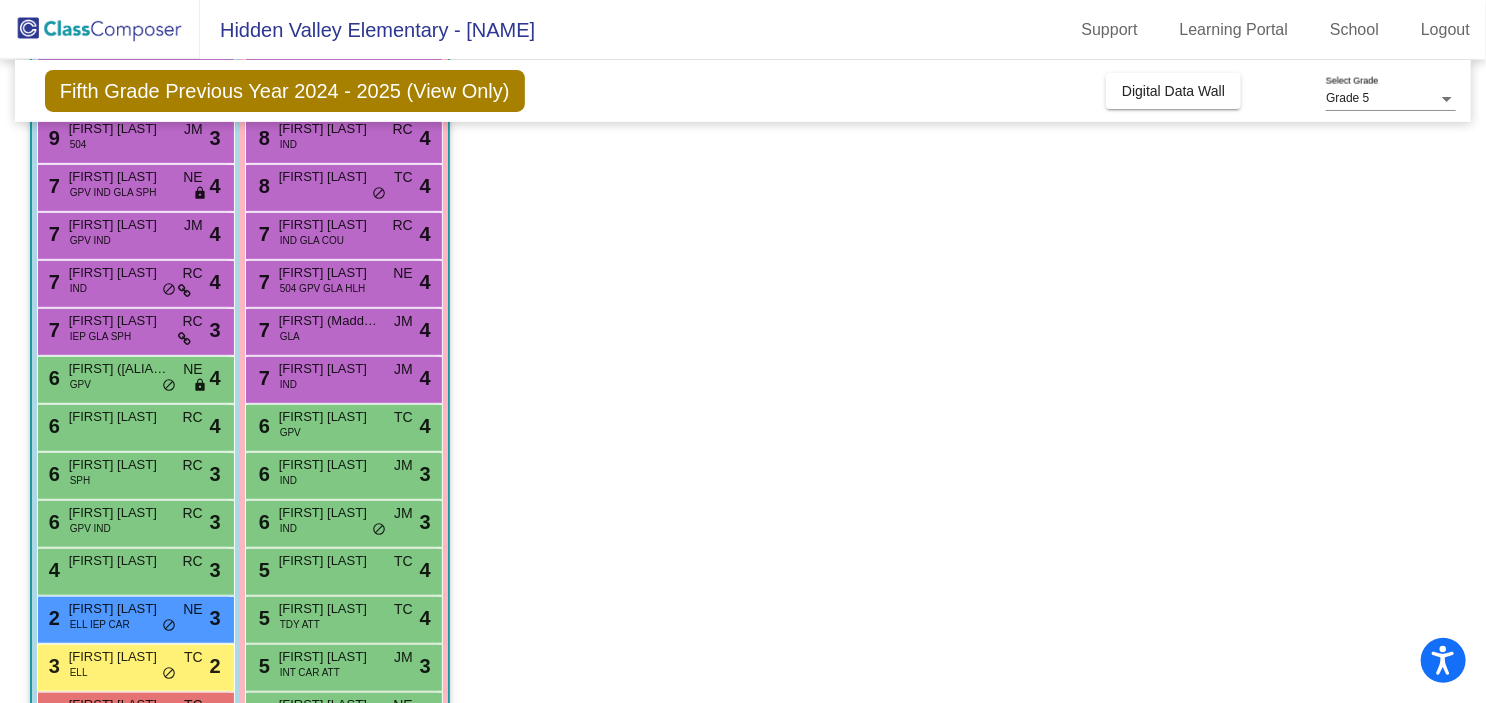 scroll, scrollTop: 400, scrollLeft: 0, axis: vertical 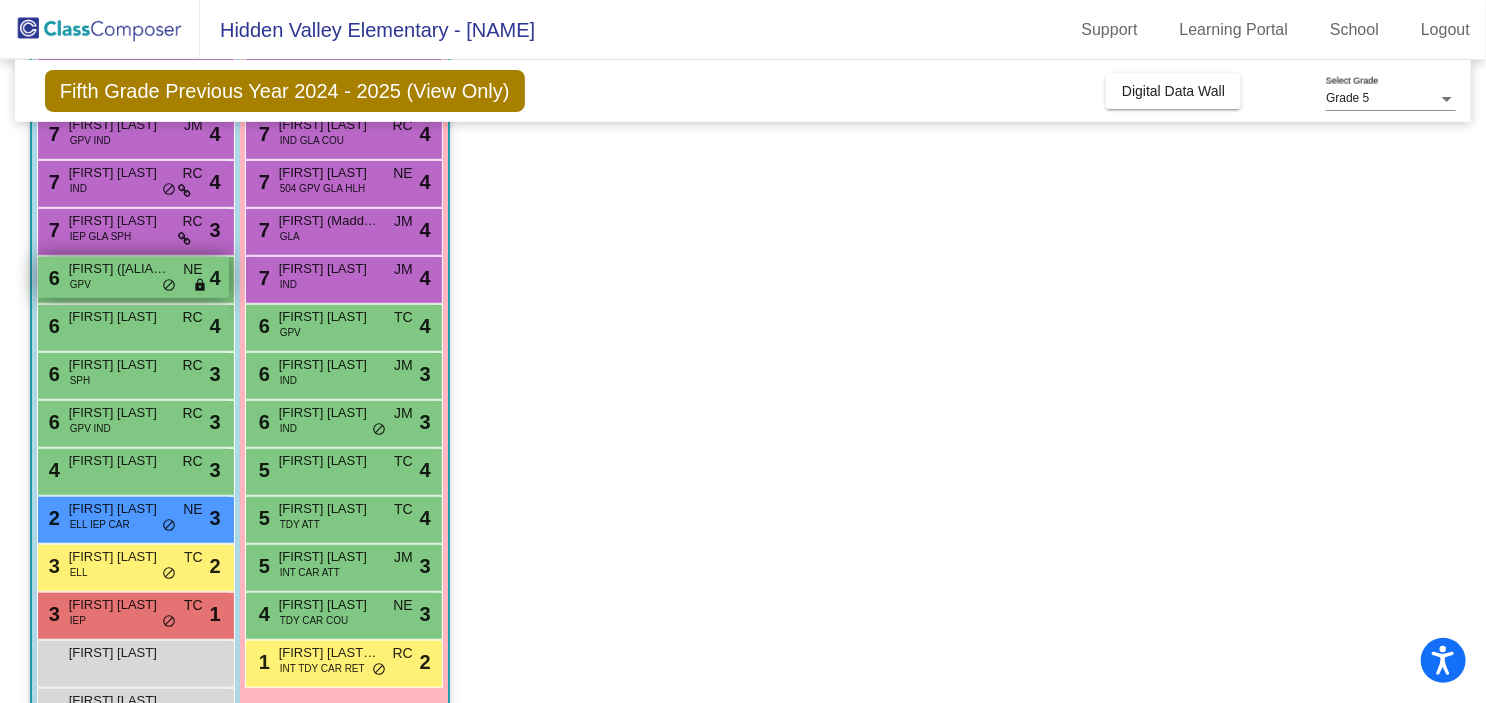 click on "[FIRST] ([ALIAS]) [LAST]" at bounding box center [119, 269] 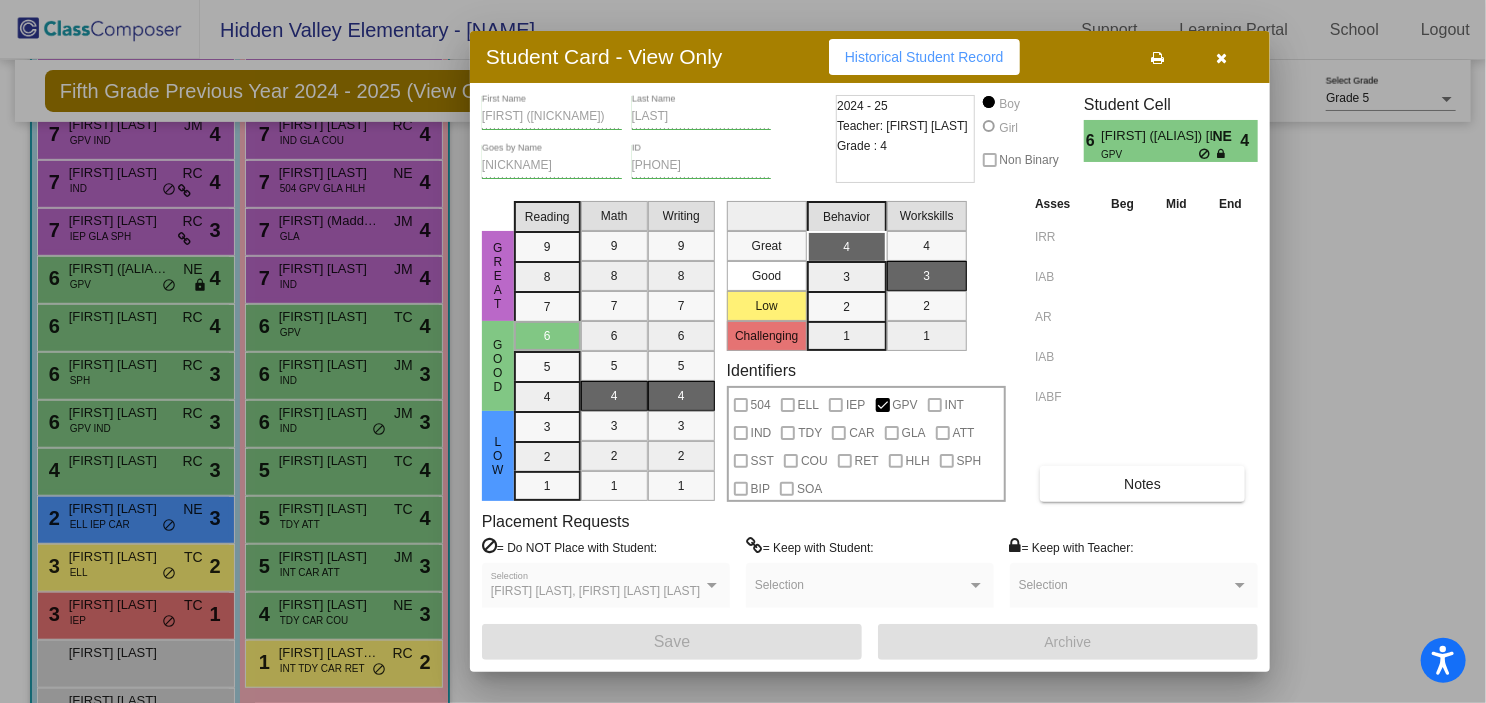 click on "GPV" at bounding box center (1170, 154) 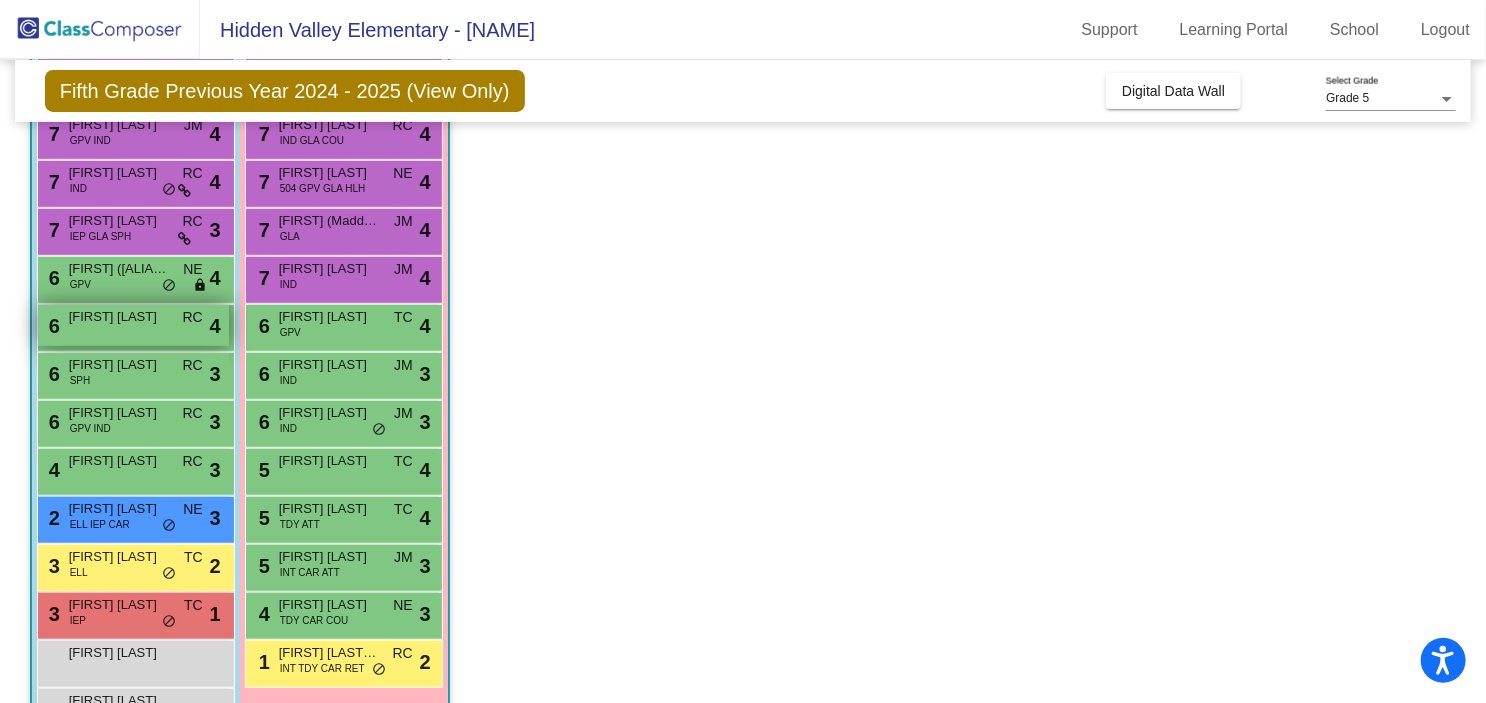 click on "[FIRST] [LAST]" at bounding box center (119, 317) 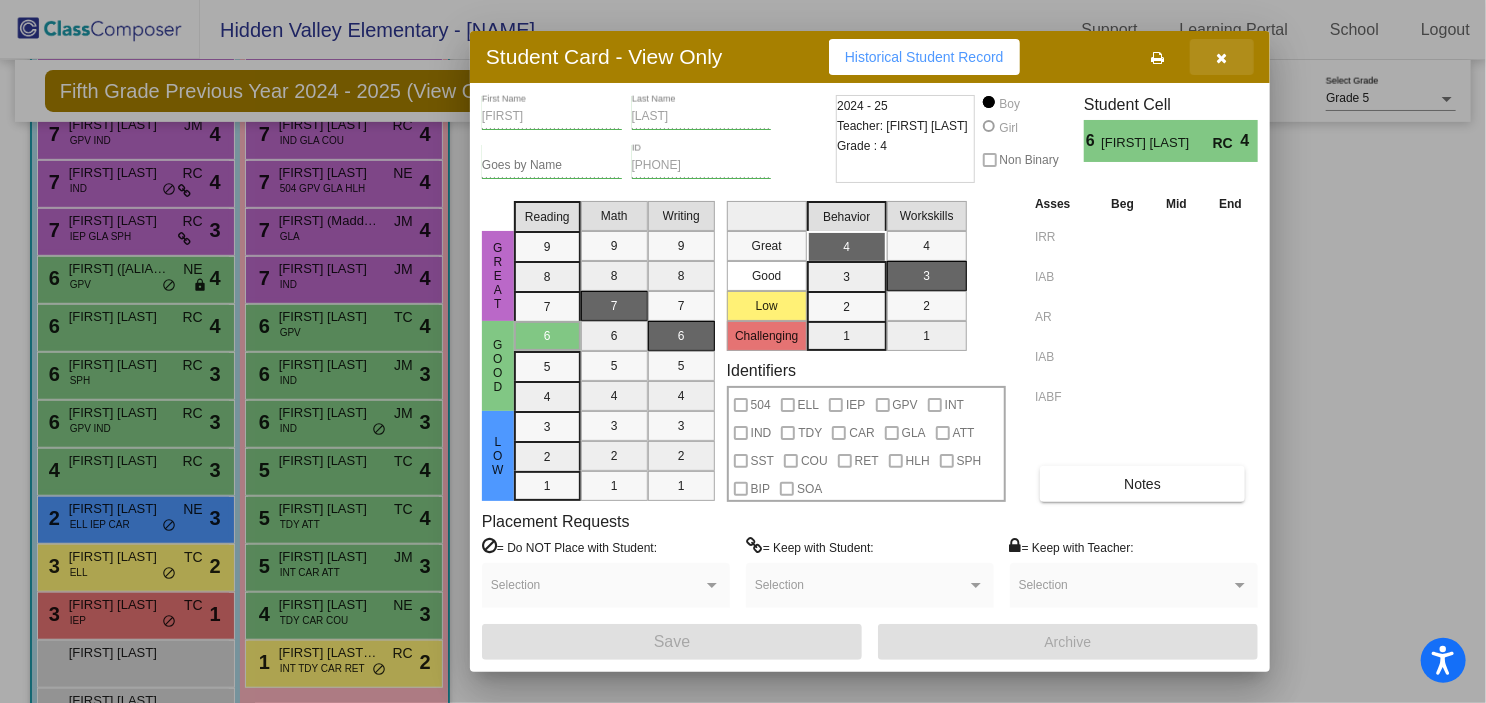 click at bounding box center (1222, 58) 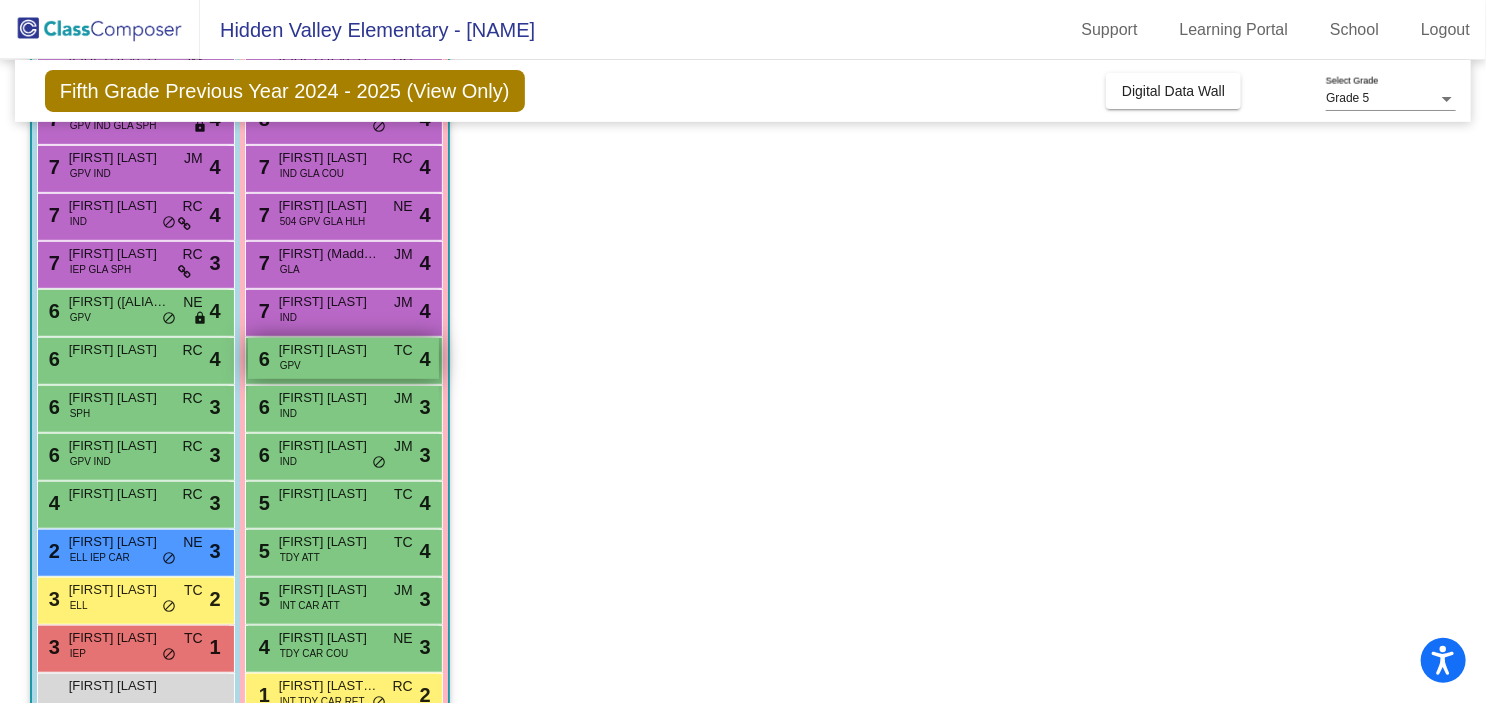 scroll, scrollTop: 400, scrollLeft: 0, axis: vertical 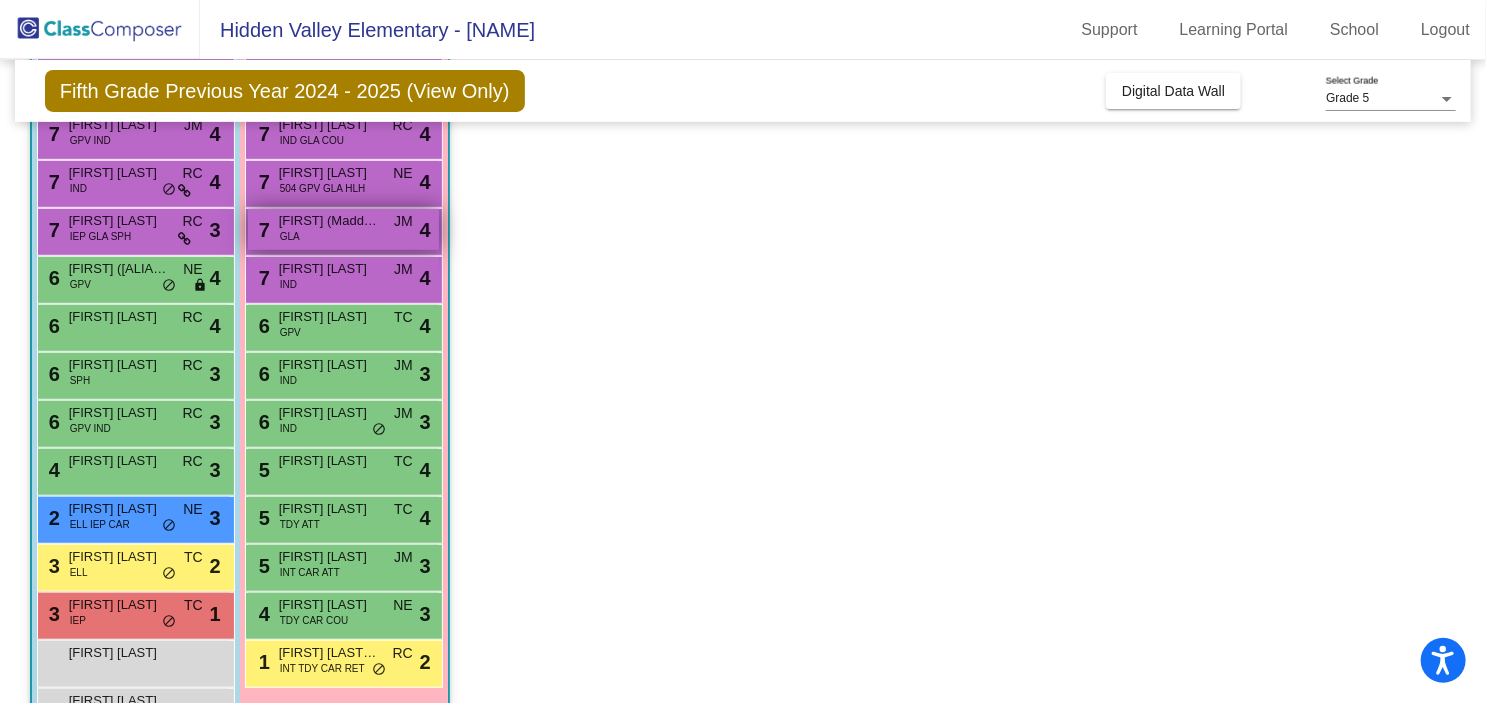 click on "[NUMBER] [FIRST] ([ALIAS]) [LAST] GLA JM lock do_not_disturb_alt 4" at bounding box center (343, 229) 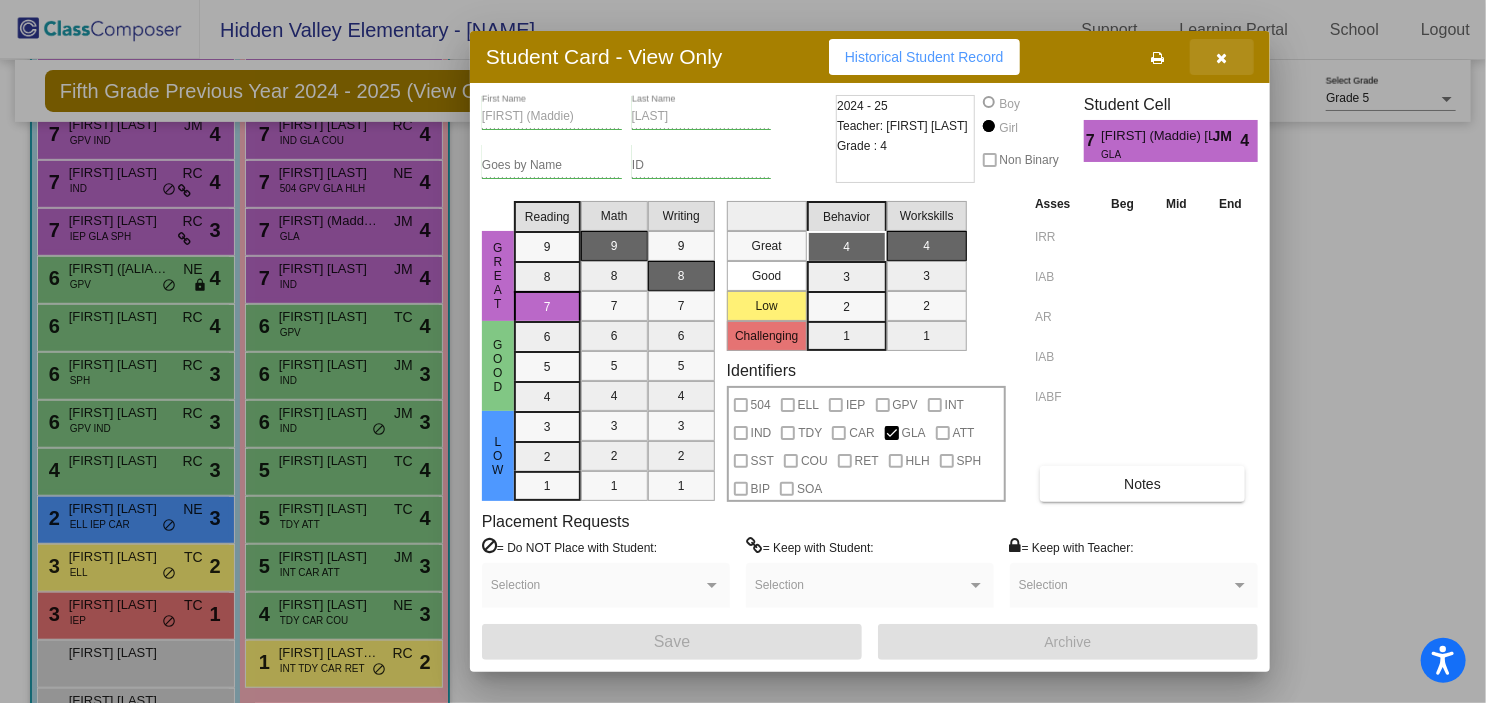 click at bounding box center (1222, 57) 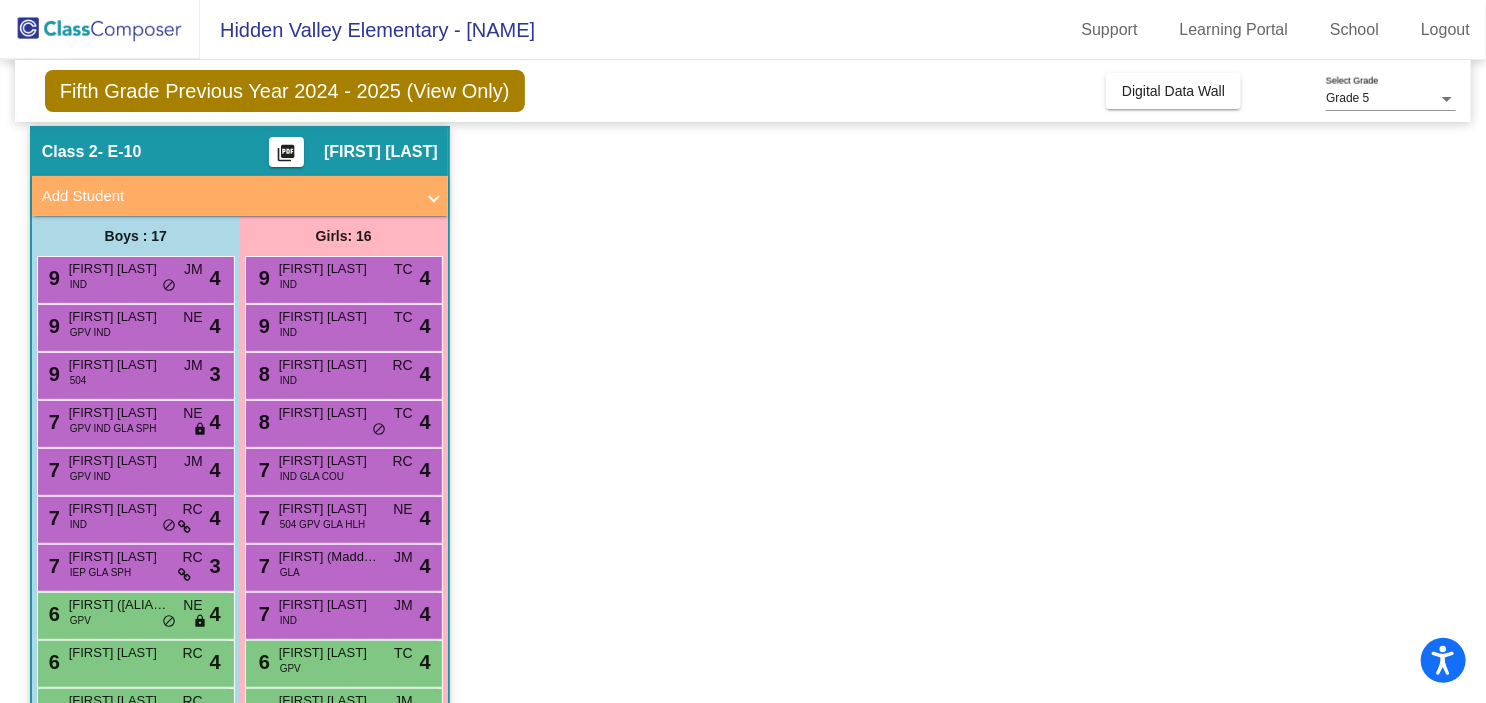 scroll, scrollTop: 164, scrollLeft: 0, axis: vertical 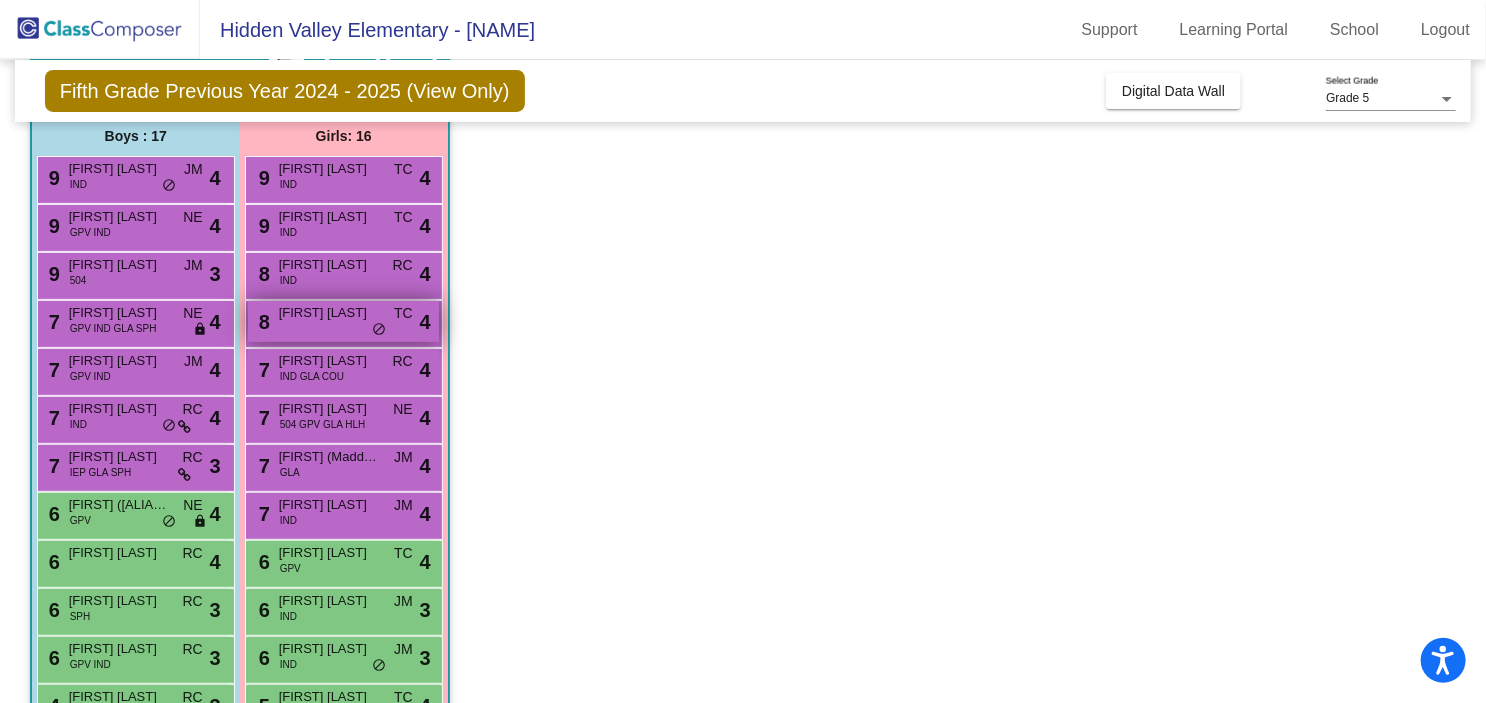 click on "[FIRST] [LAST]" at bounding box center [329, 313] 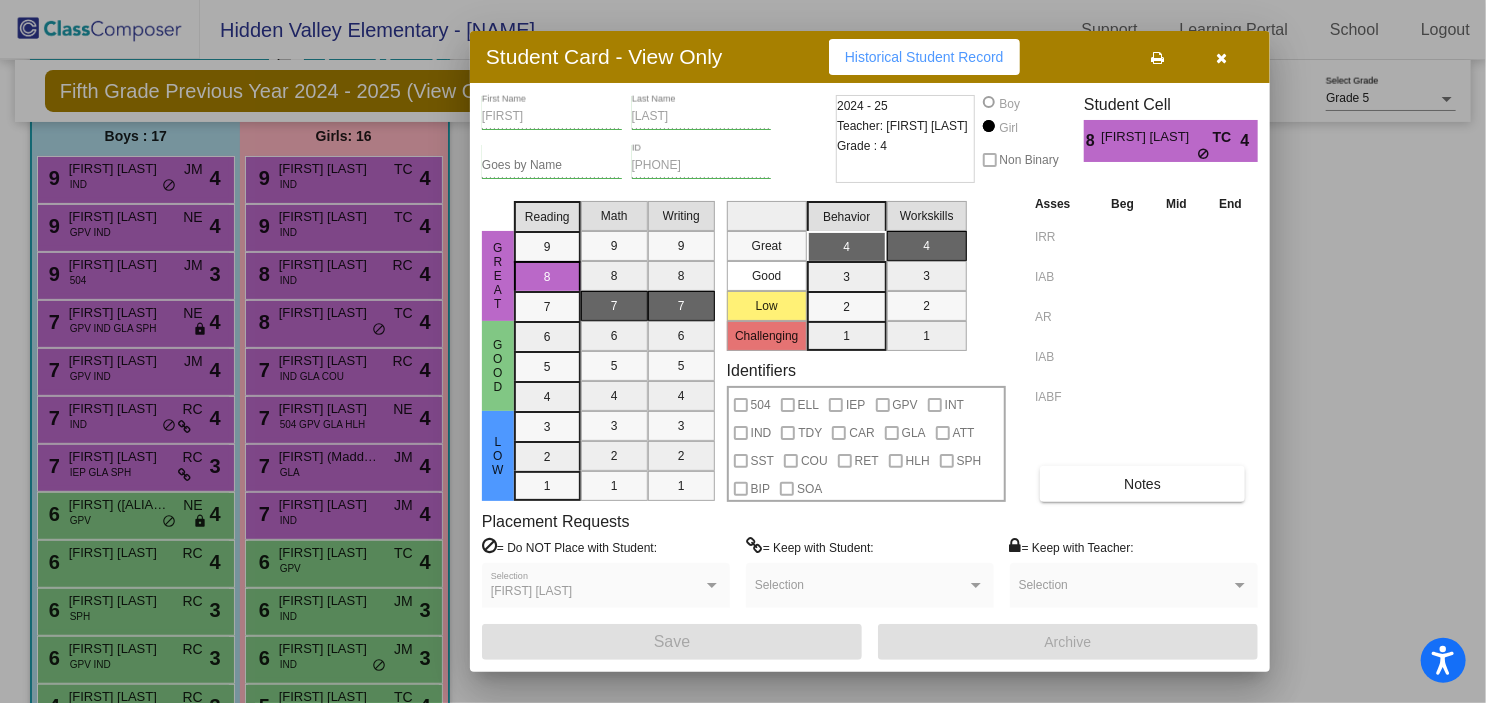 click at bounding box center (743, 351) 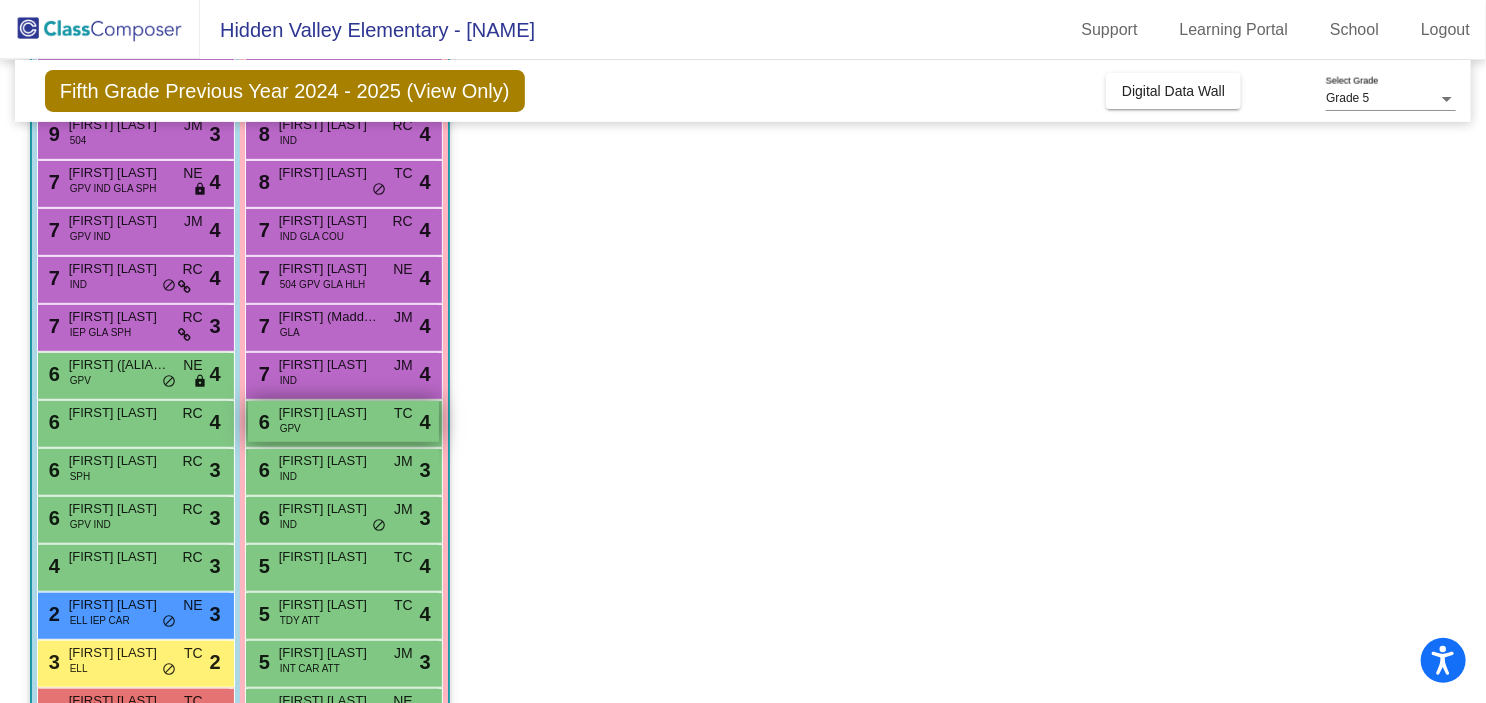 scroll, scrollTop: 464, scrollLeft: 0, axis: vertical 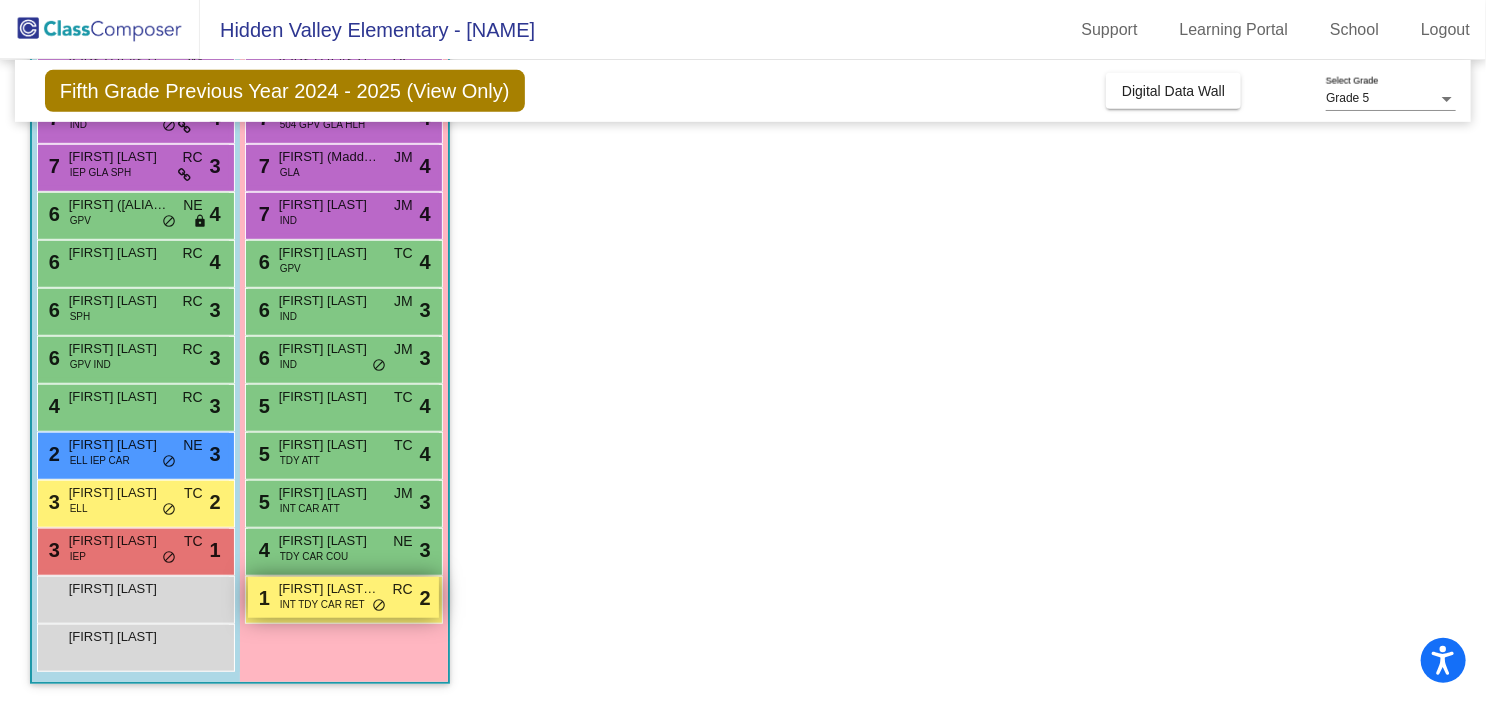 click on "INT TDY CAR RET" at bounding box center [322, 604] 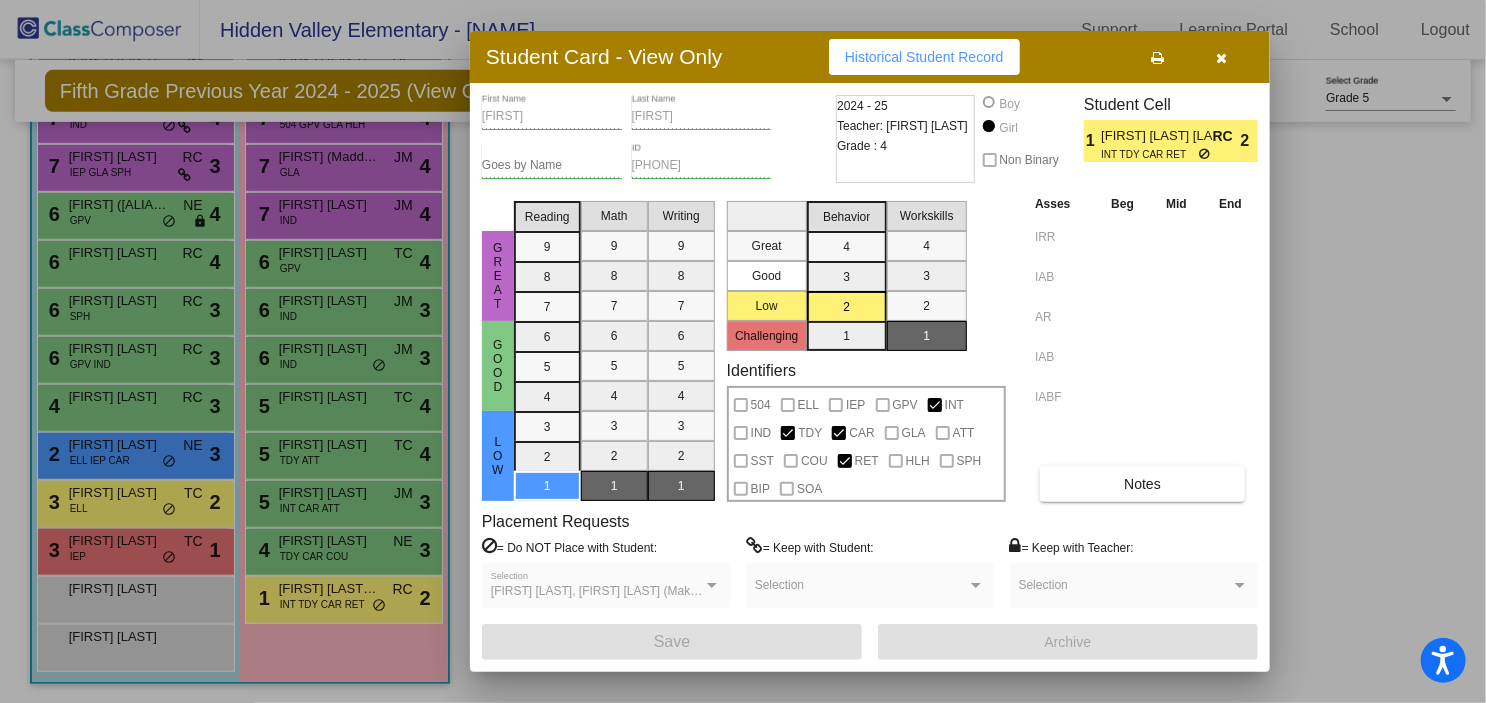click at bounding box center (1222, 58) 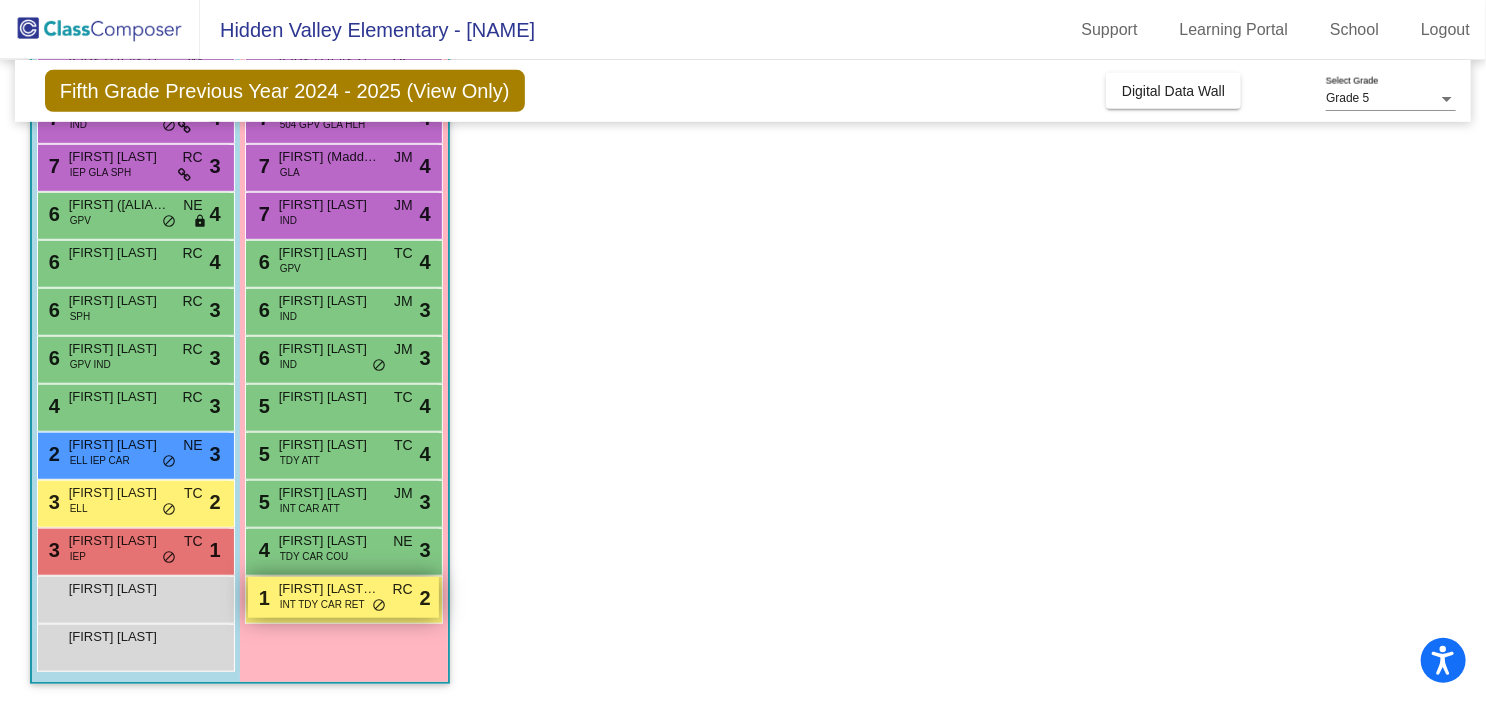 click on "INT TDY CAR RET" at bounding box center (322, 604) 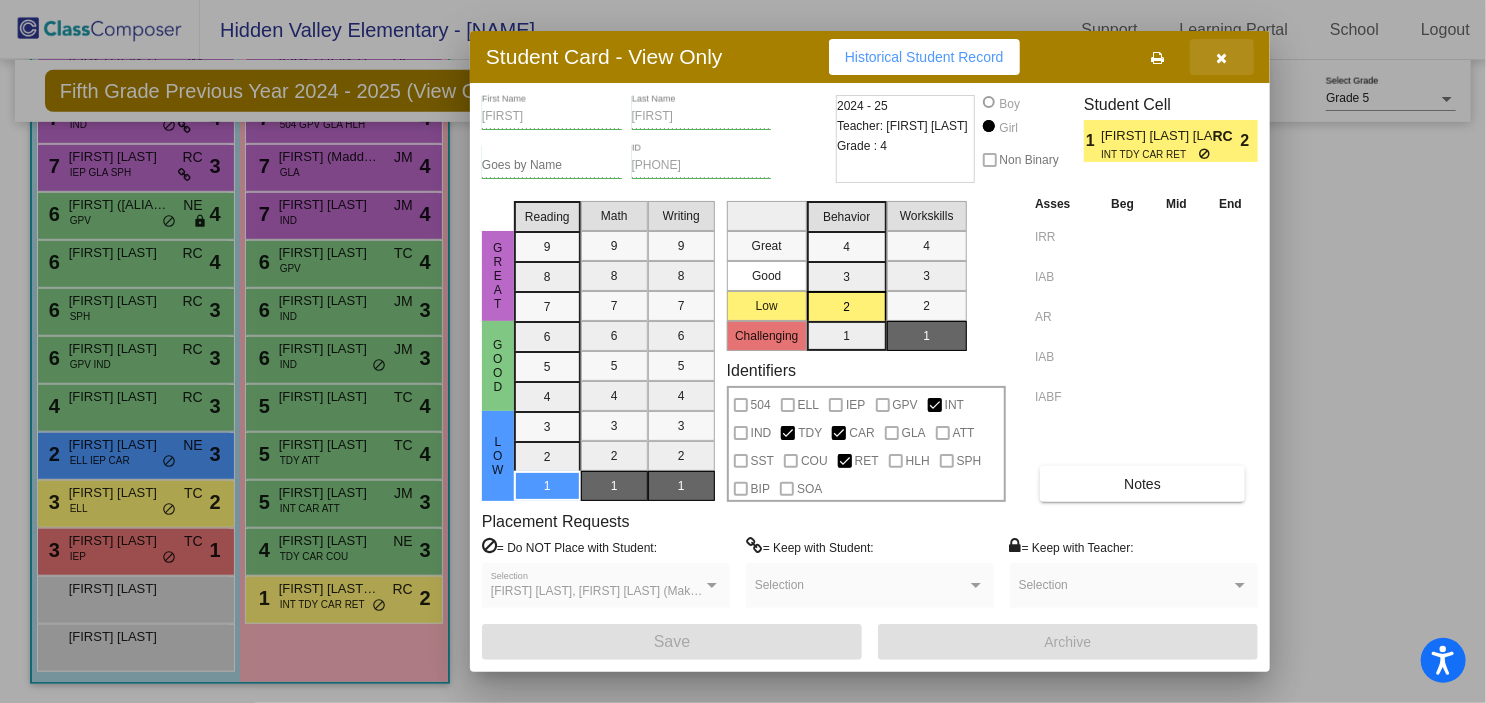 click at bounding box center (1222, 58) 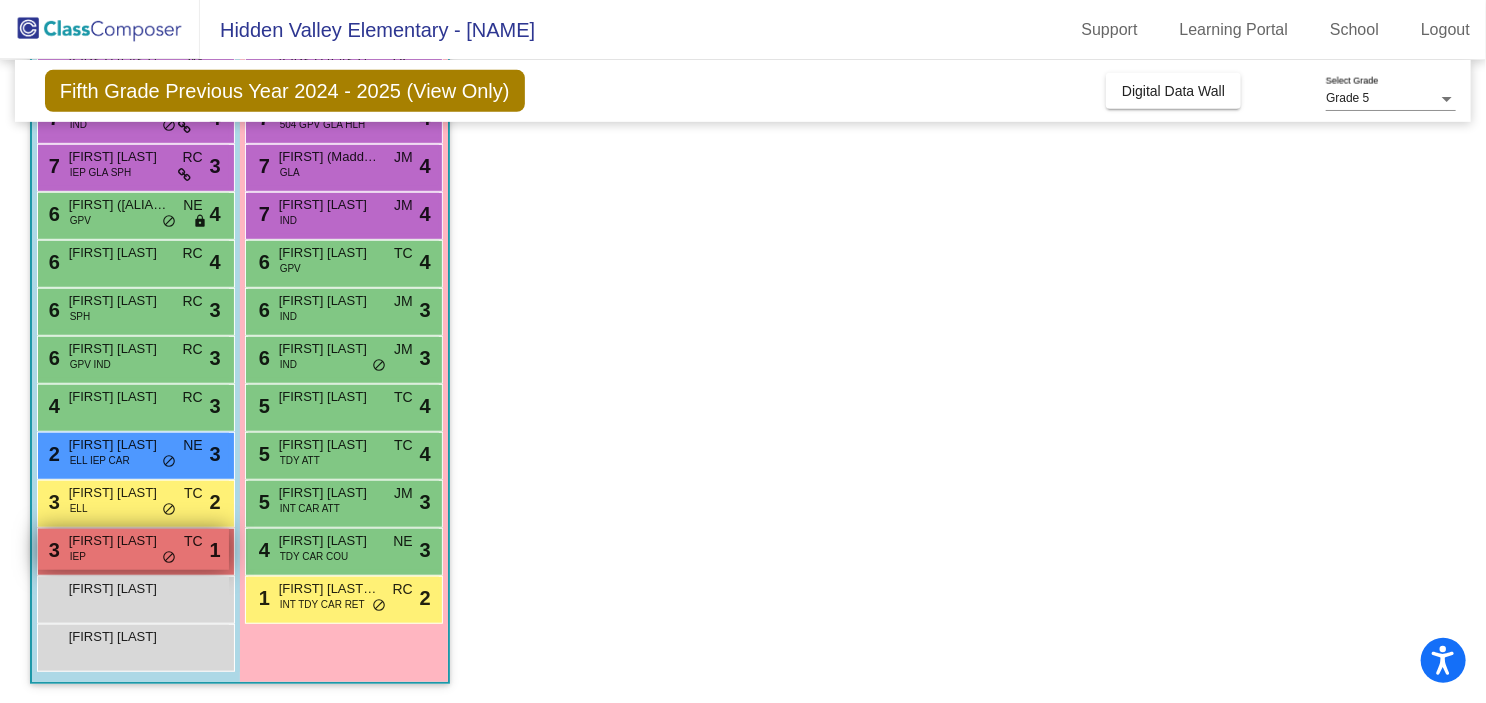 click on "[FIRST] [LAST]" at bounding box center [119, 541] 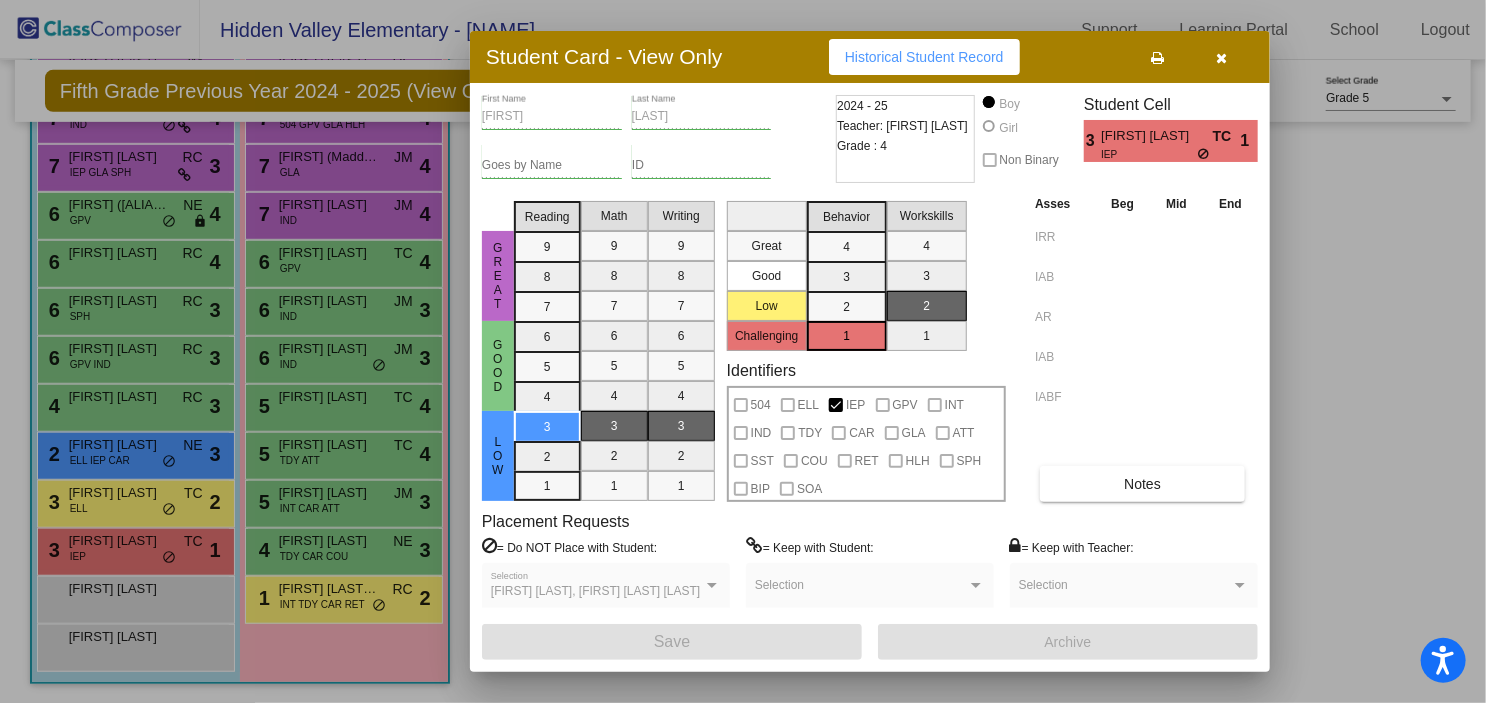 click at bounding box center (1222, 58) 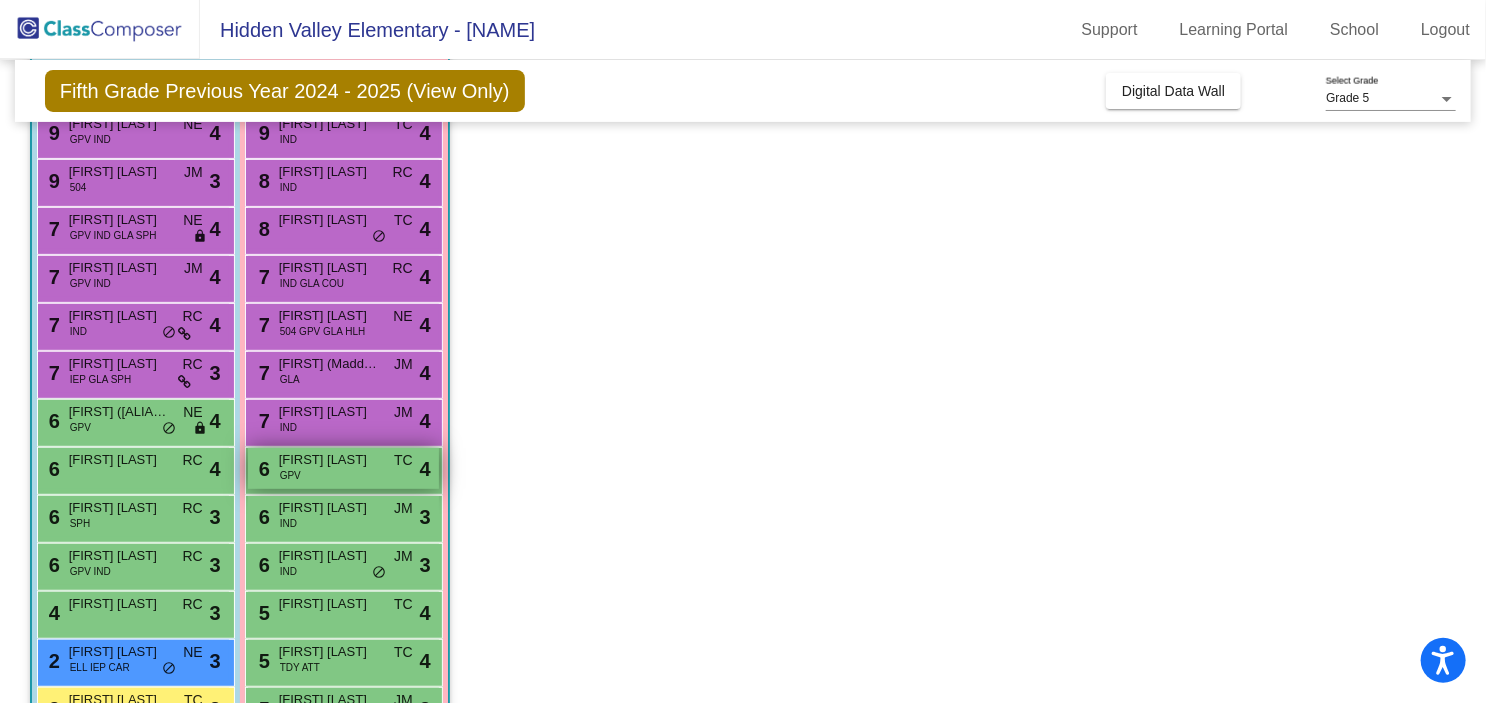 scroll, scrollTop: 464, scrollLeft: 0, axis: vertical 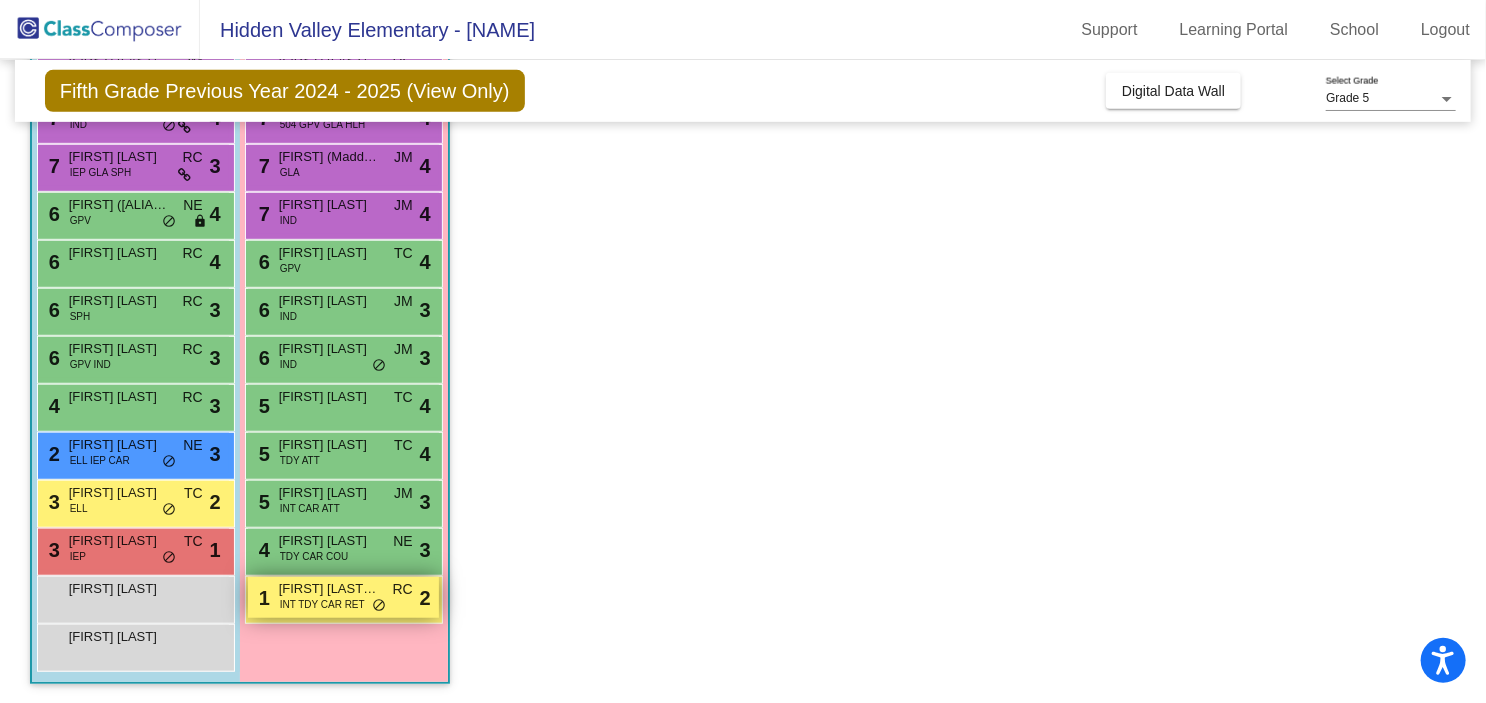 click on "INT TDY CAR RET" at bounding box center (322, 604) 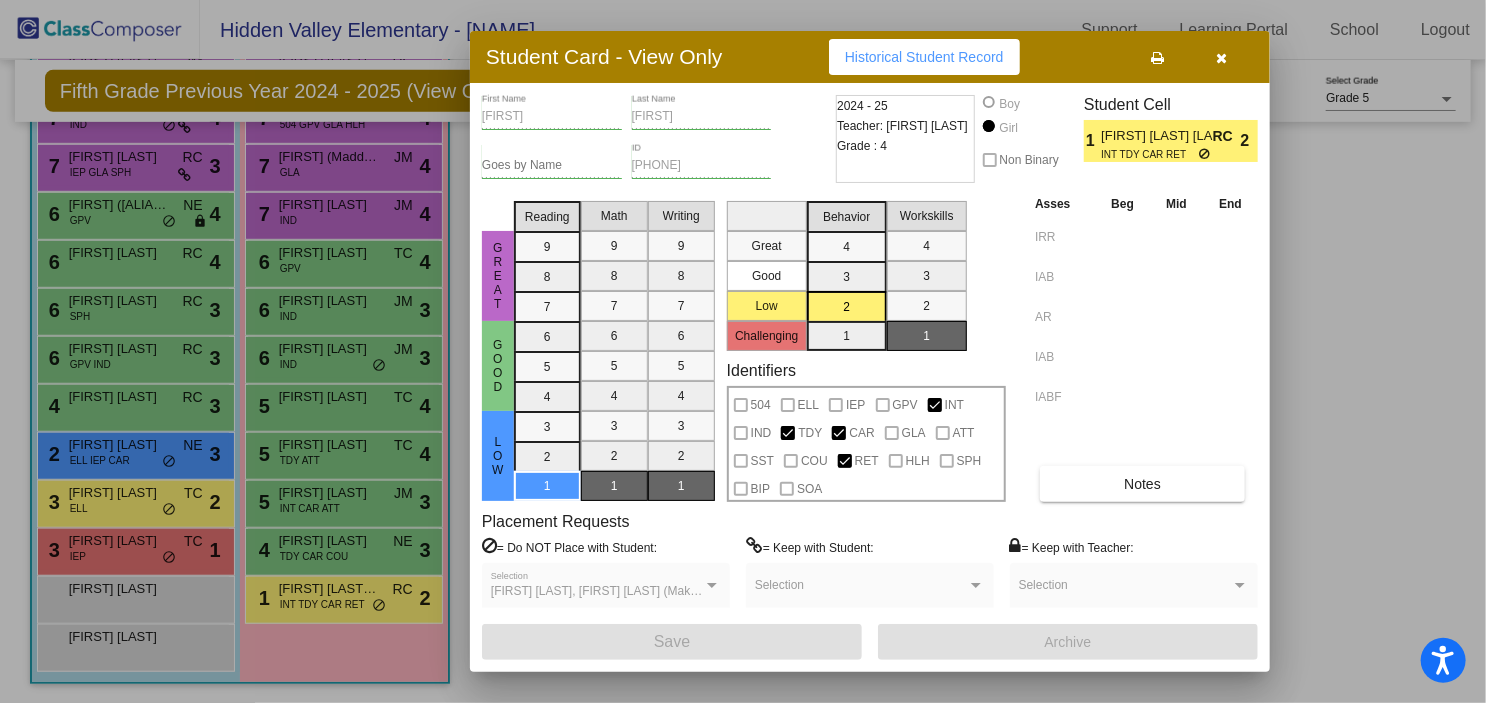 click at bounding box center (1222, 57) 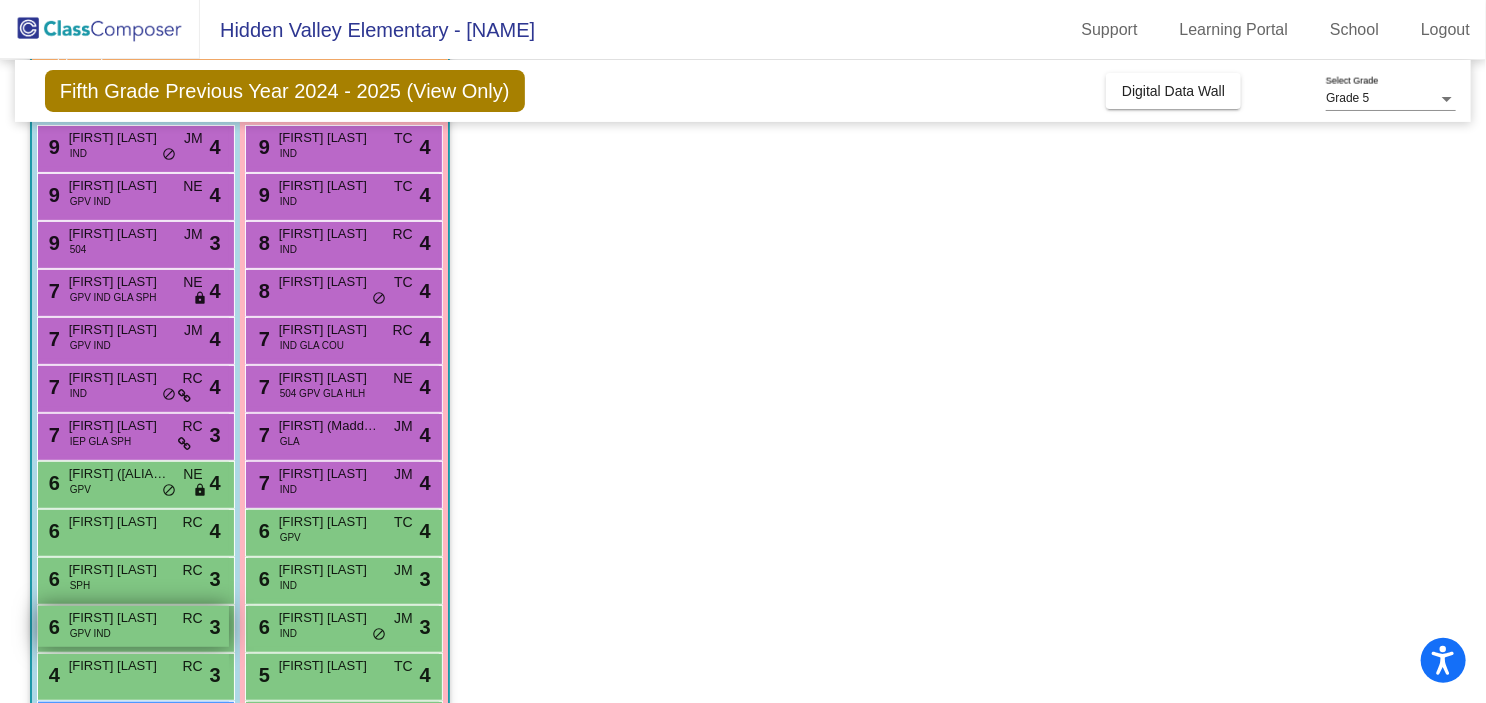 scroll, scrollTop: 0, scrollLeft: 0, axis: both 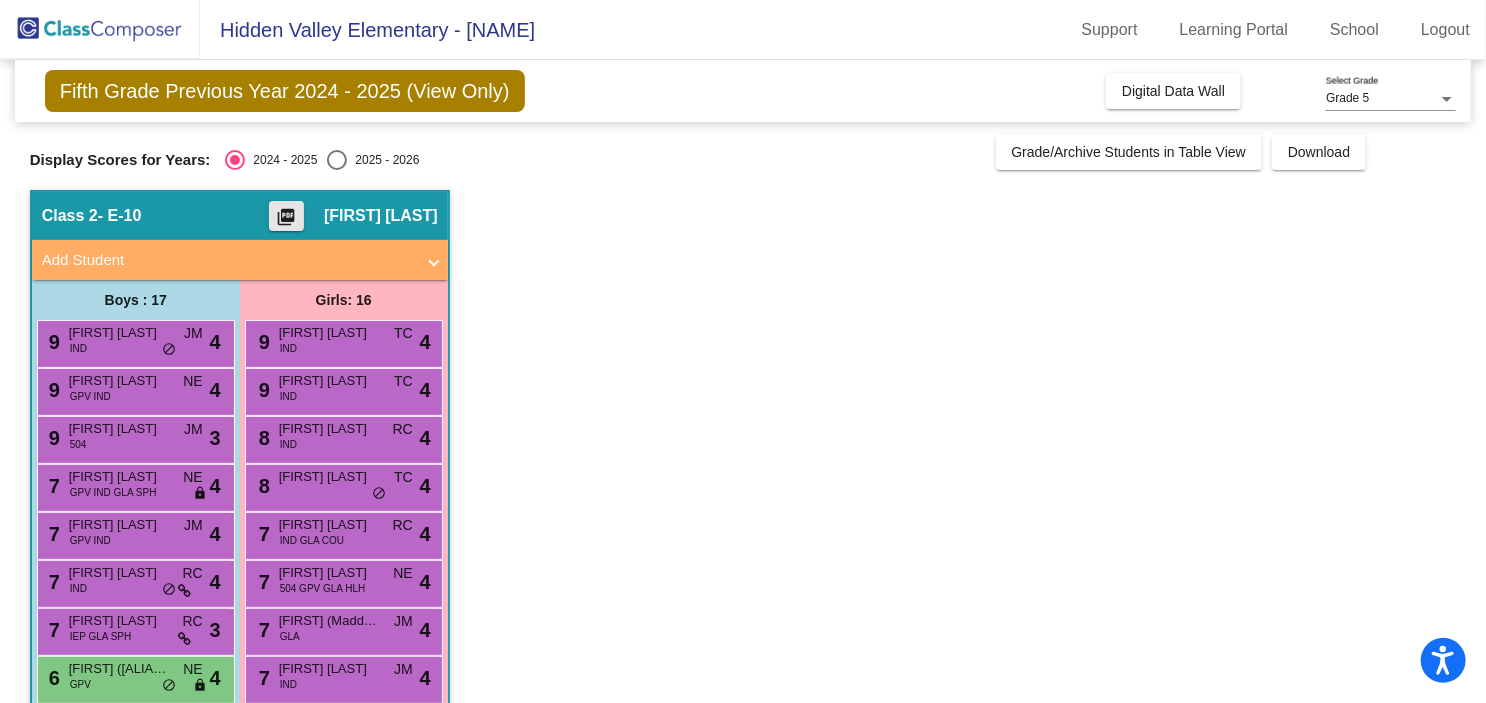 click on "picture_as_pdf" 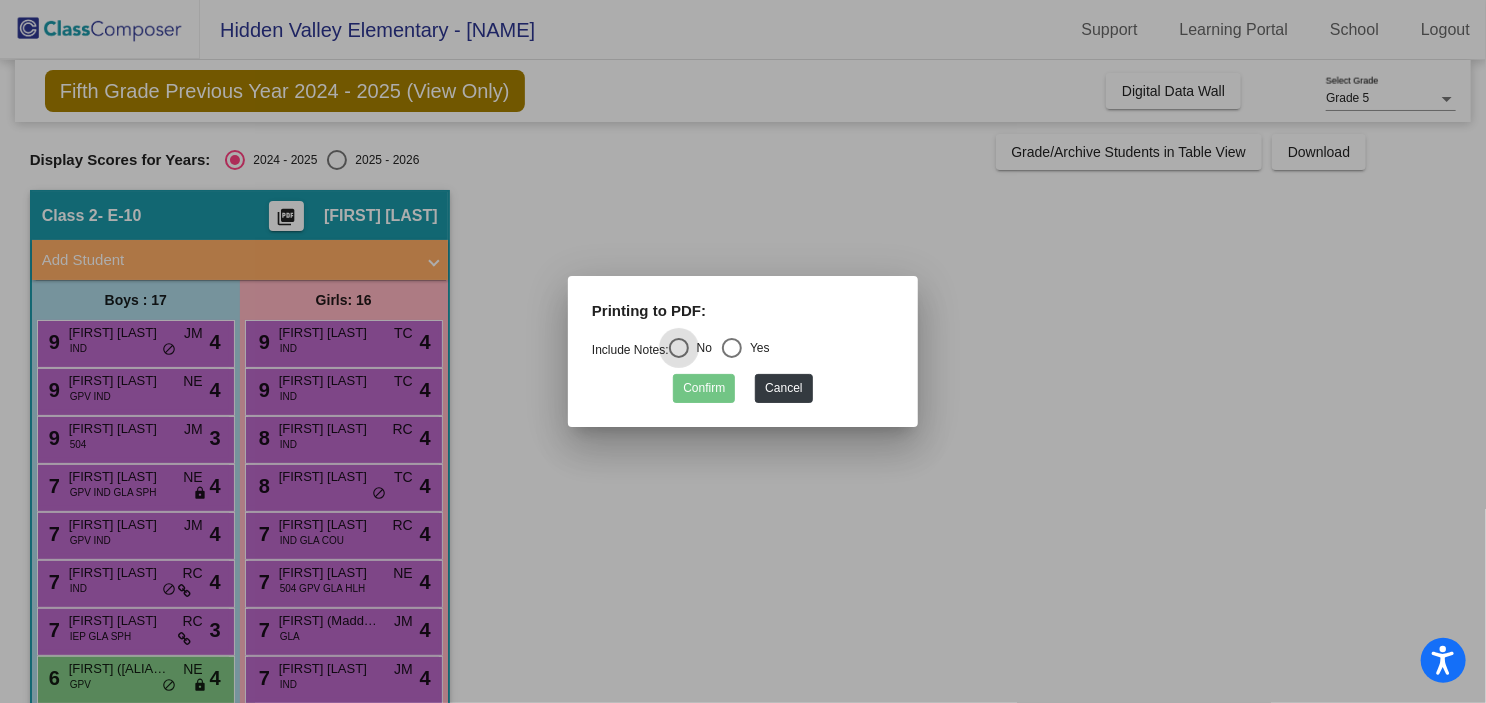 click at bounding box center [743, 351] 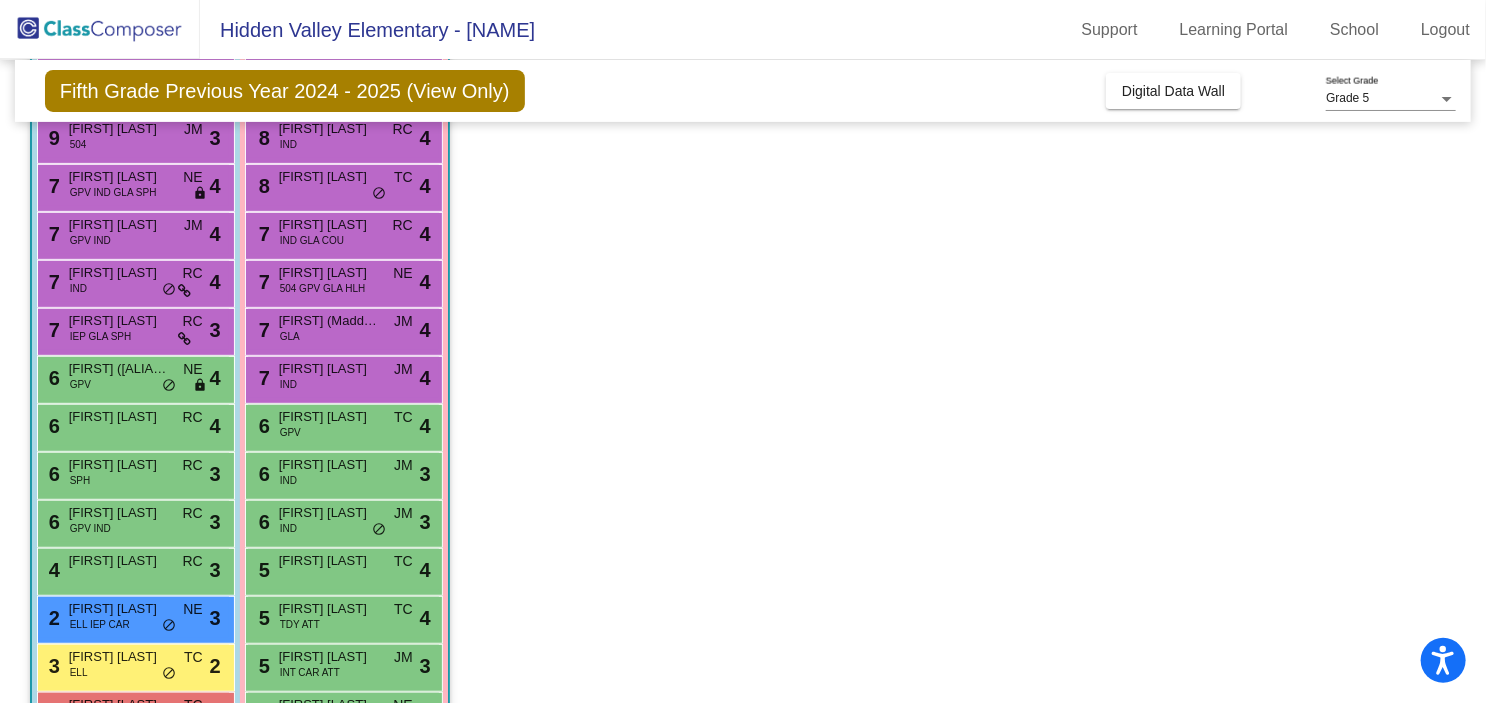 scroll, scrollTop: 0, scrollLeft: 0, axis: both 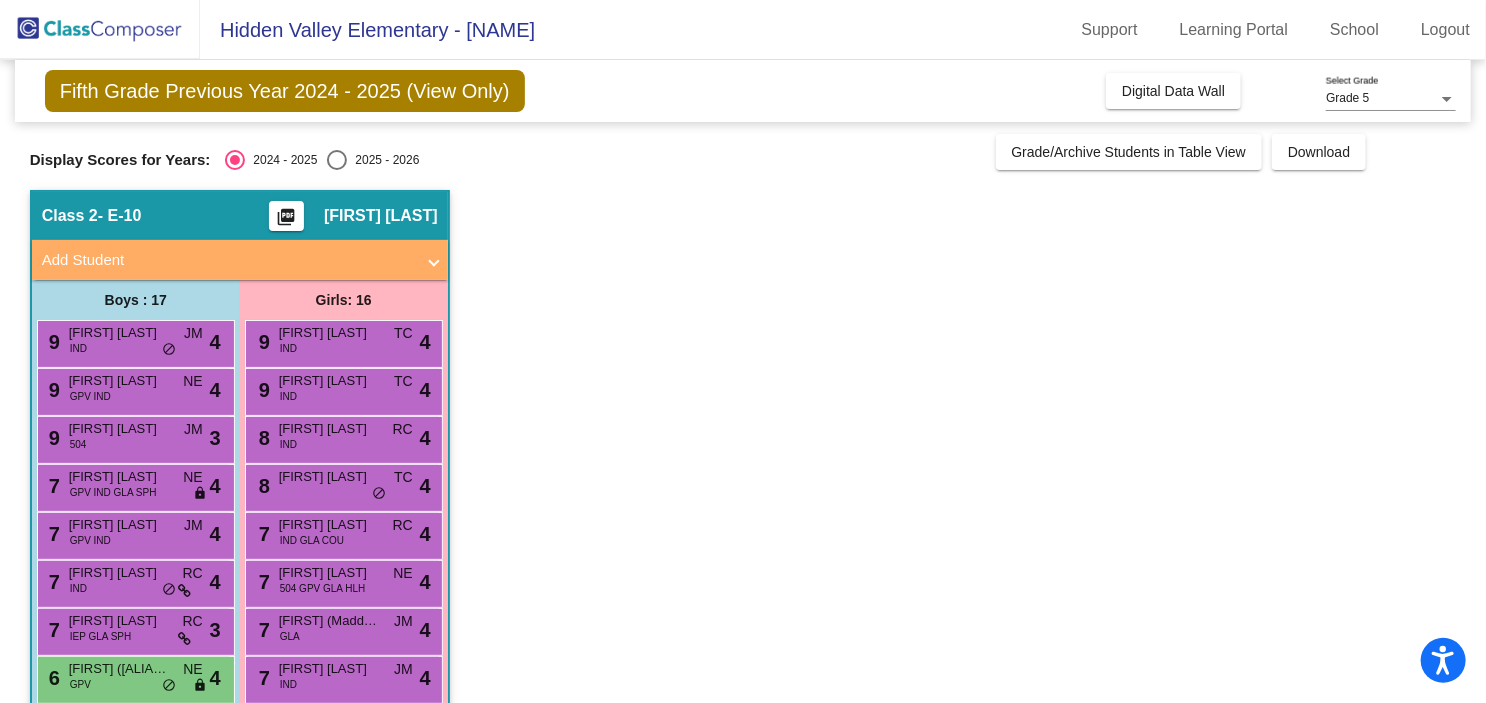 click on "picture_as_pdf" 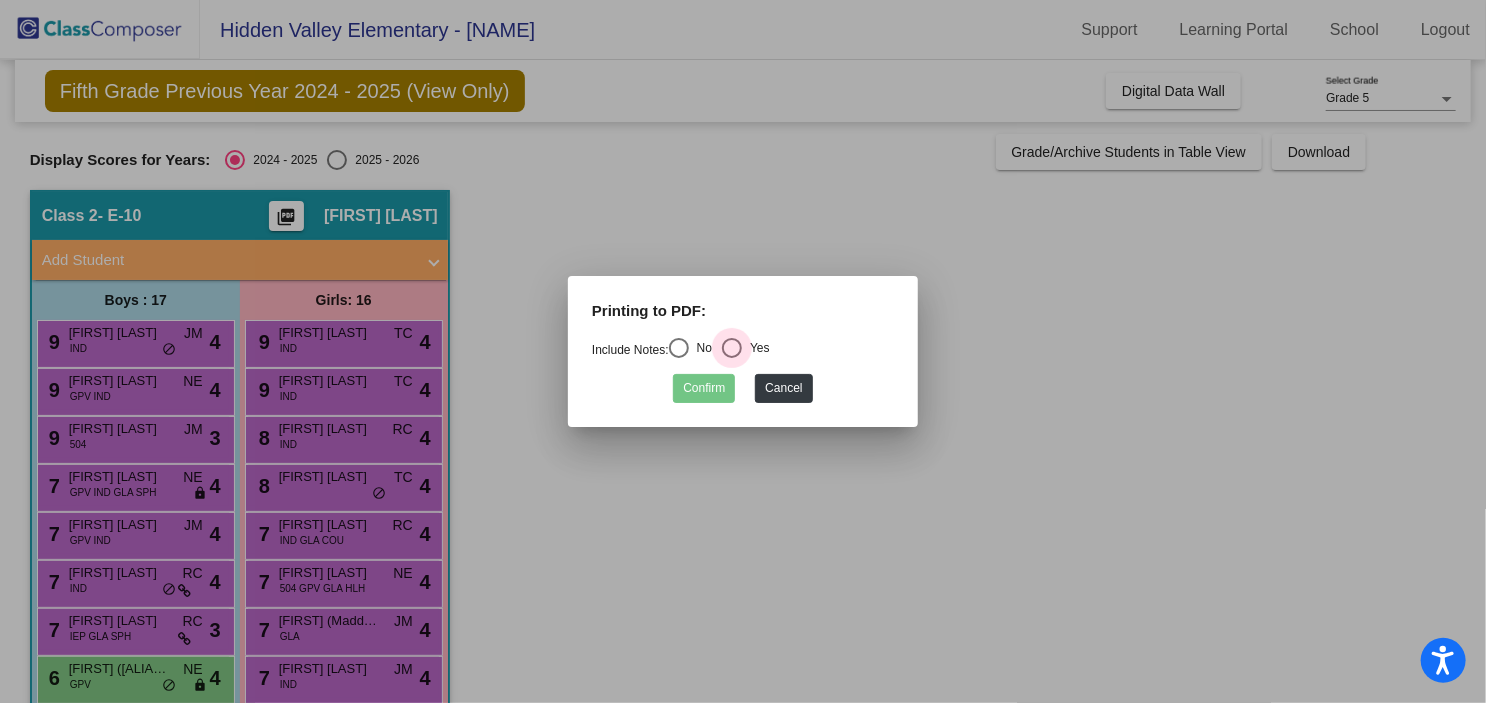 click at bounding box center (732, 348) 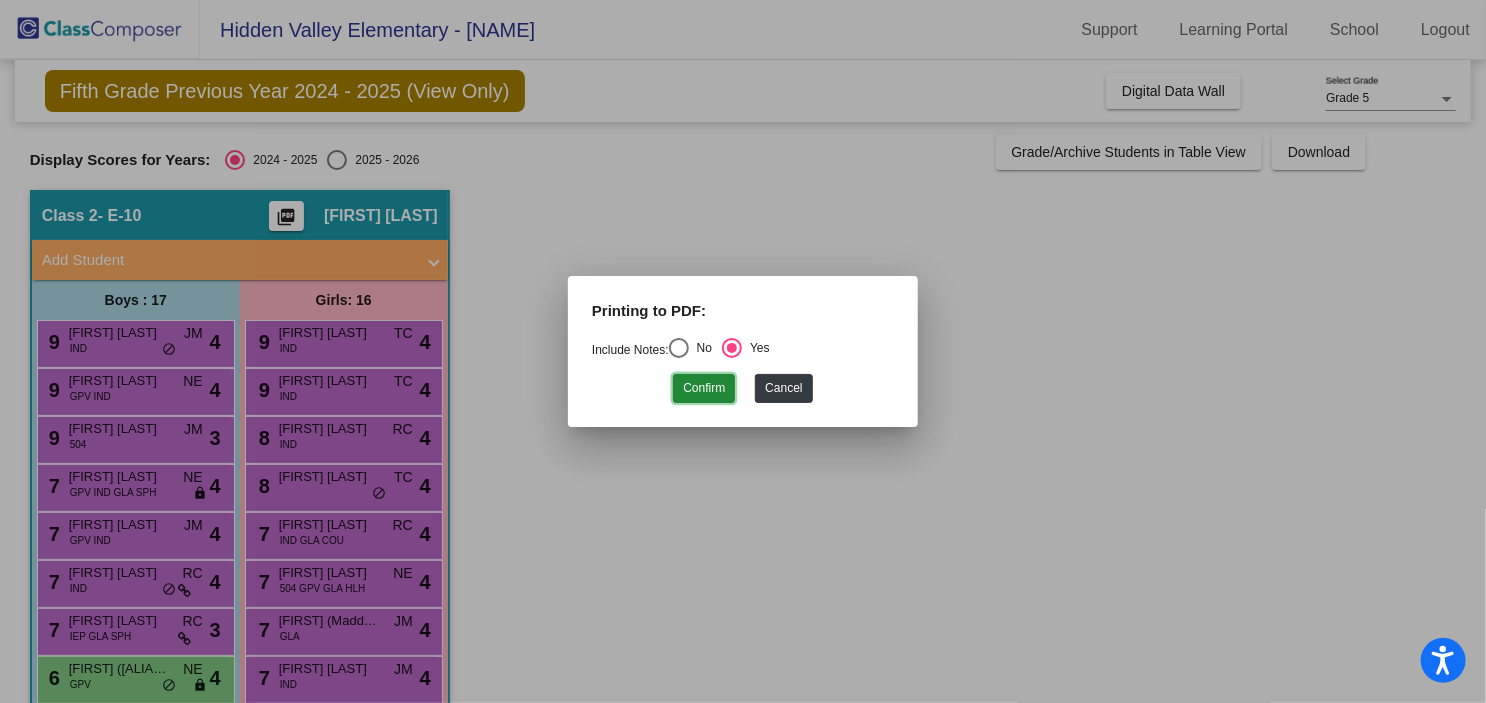 click on "Confirm" at bounding box center (704, 388) 